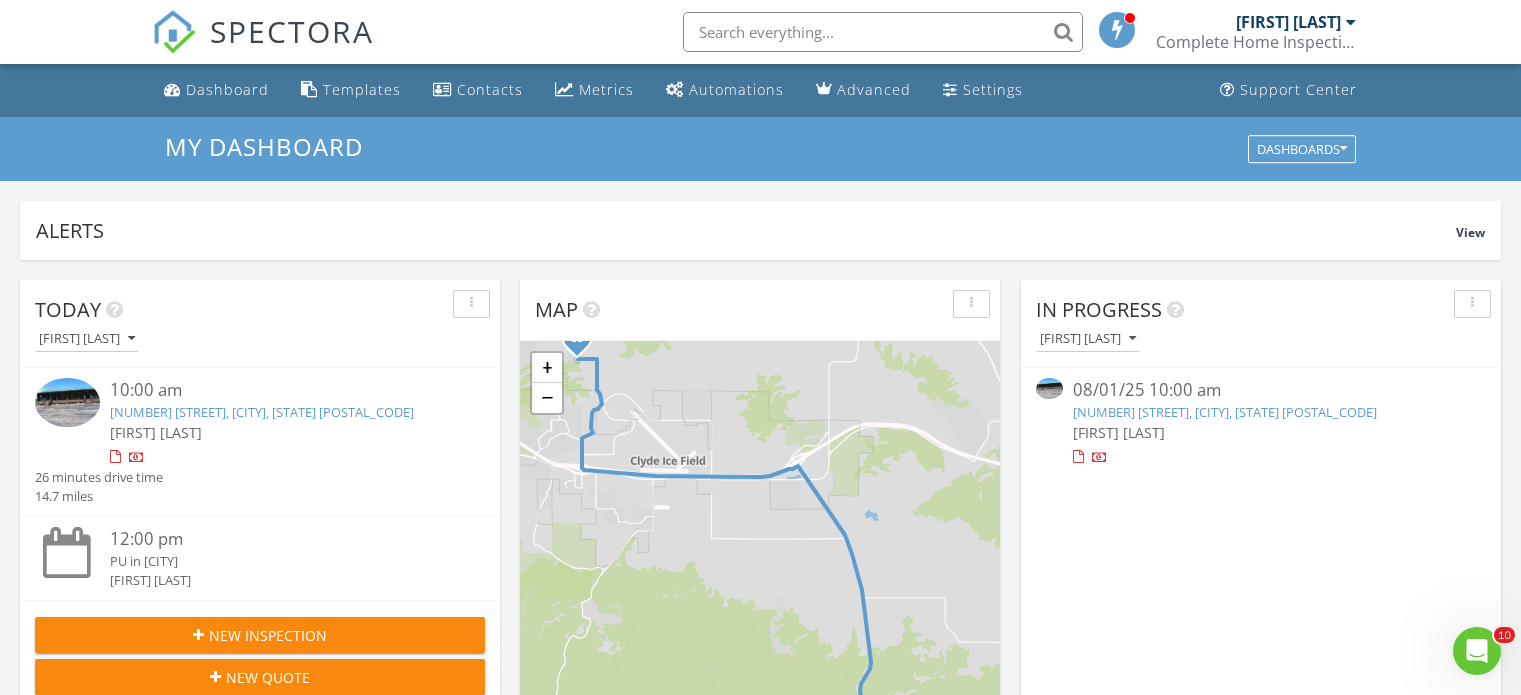 scroll, scrollTop: 818, scrollLeft: 0, axis: vertical 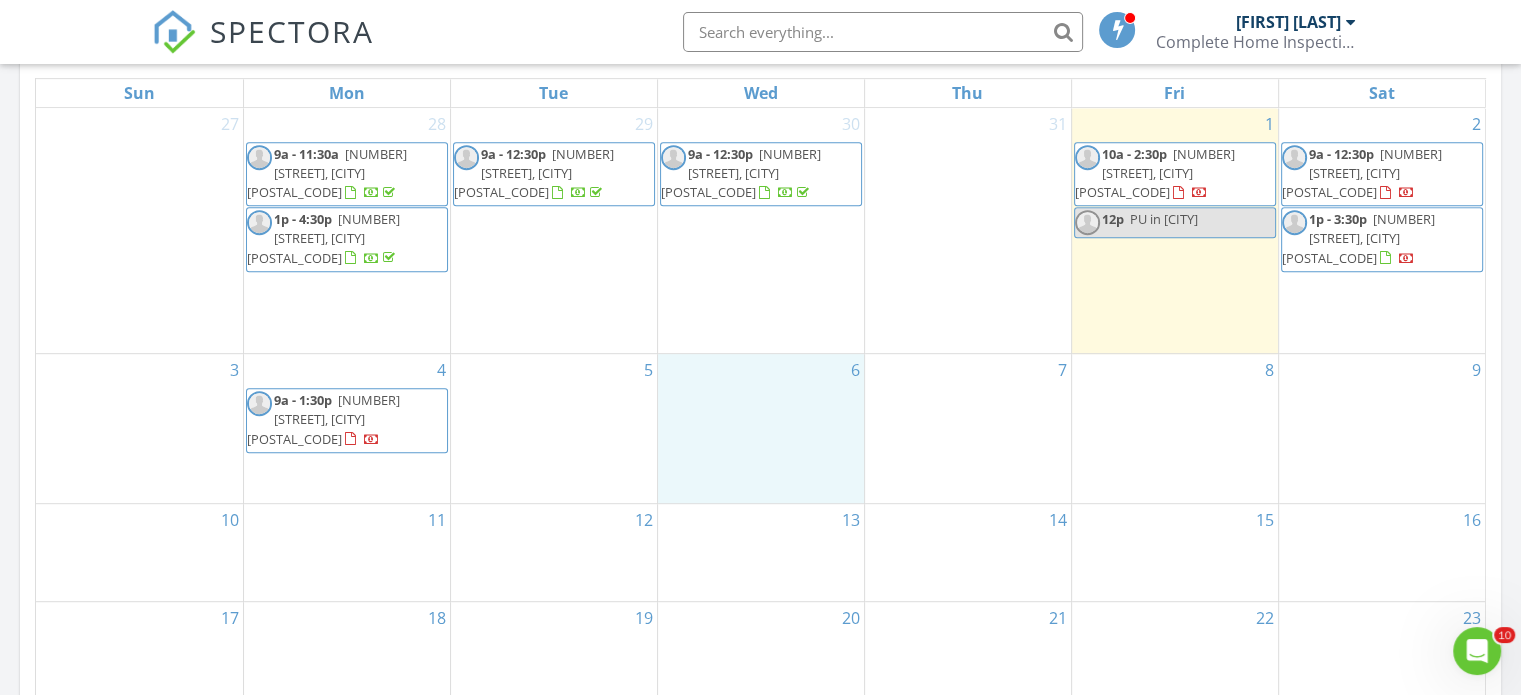 click on "6" at bounding box center (761, 428) 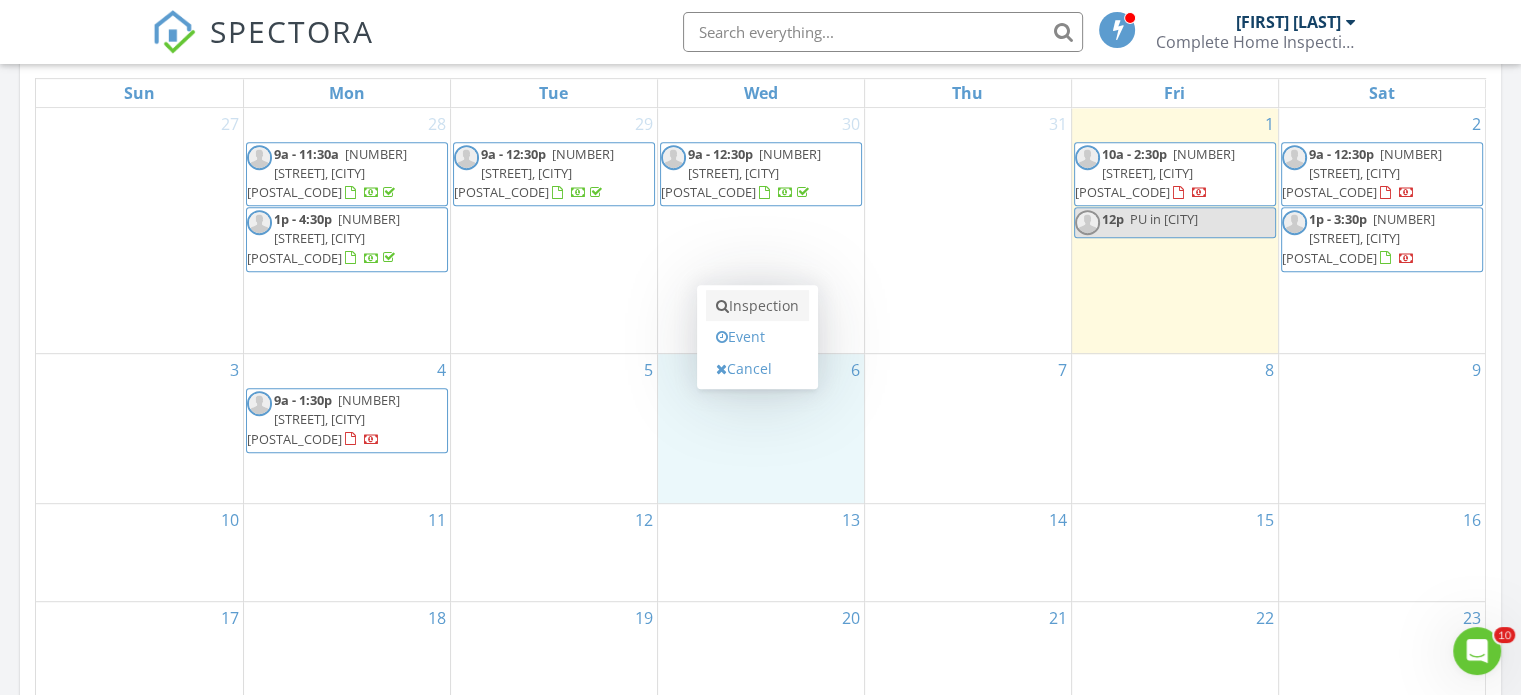 click on "Inspection" at bounding box center (757, 306) 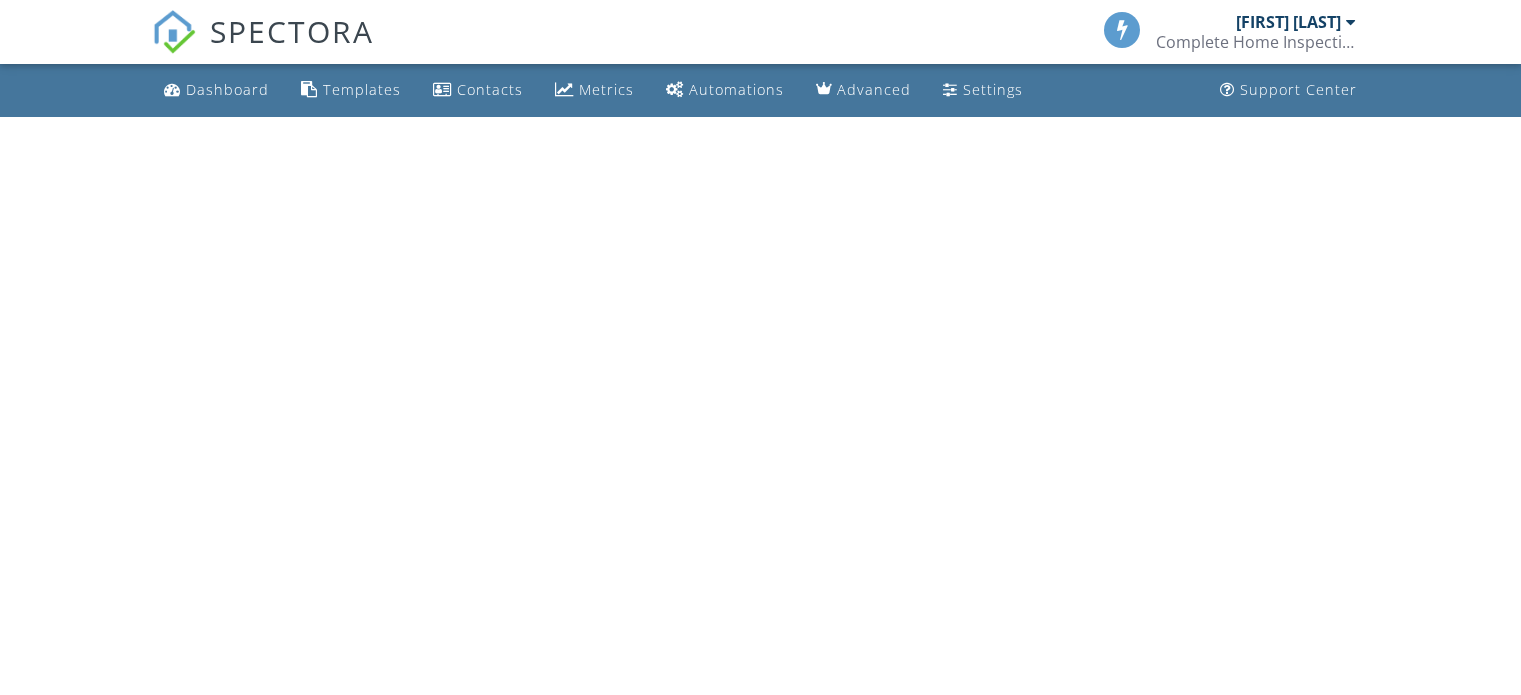 scroll, scrollTop: 0, scrollLeft: 0, axis: both 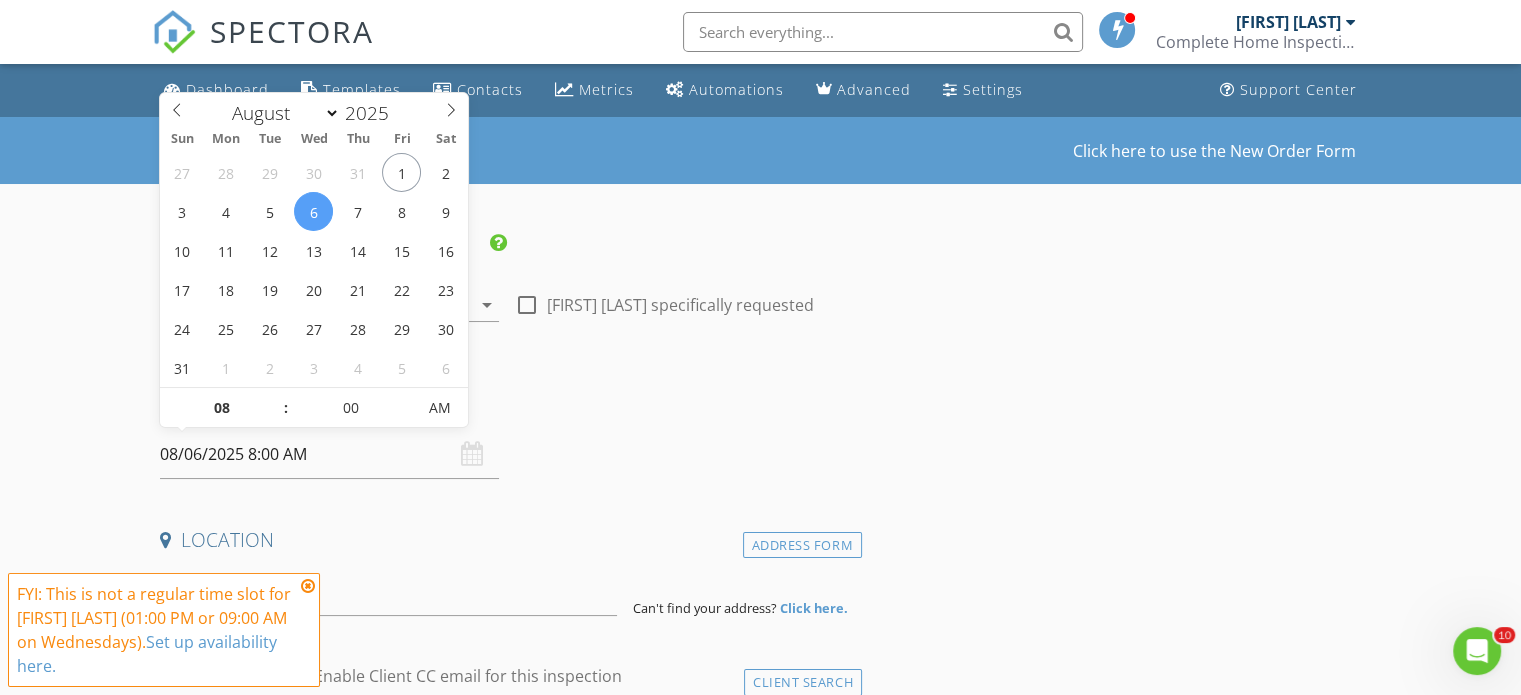 click on "08/06/2025 8:00 AM" at bounding box center [329, 454] 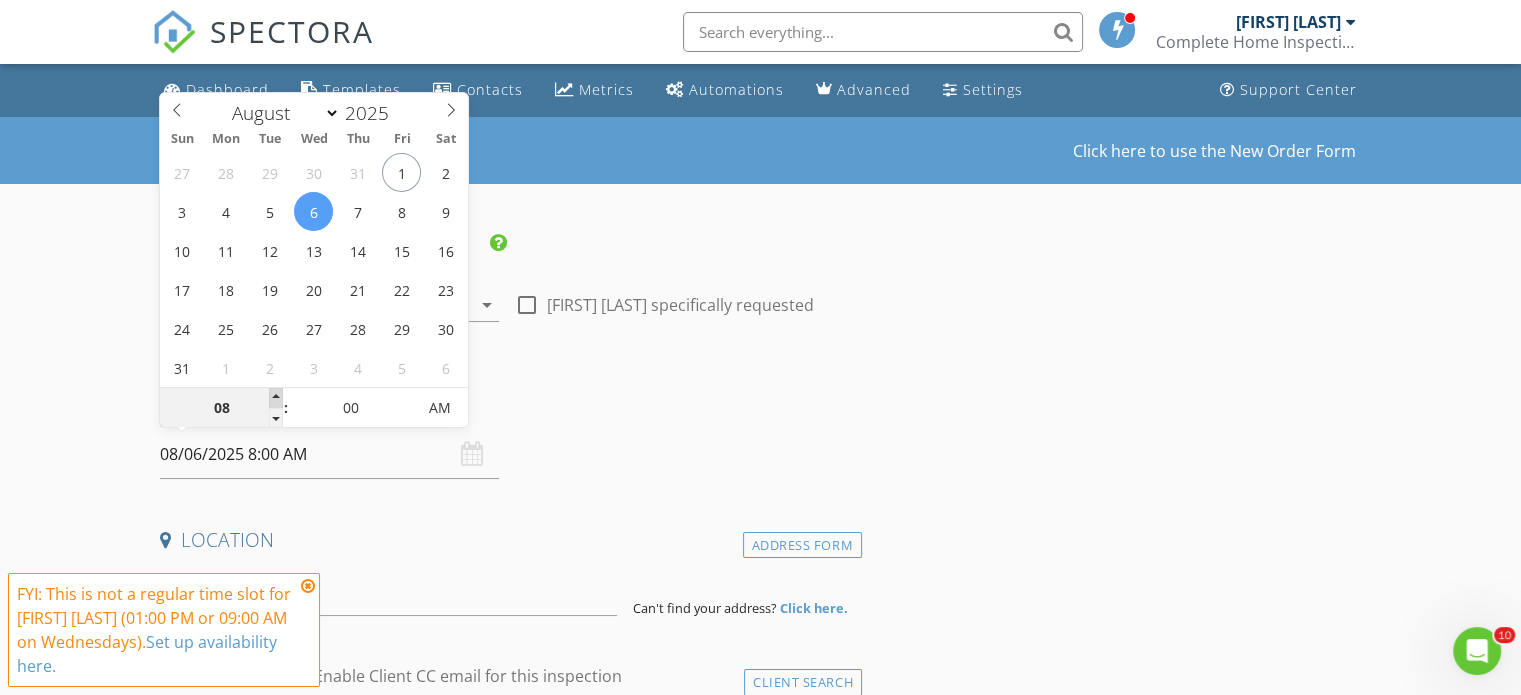 type on "09" 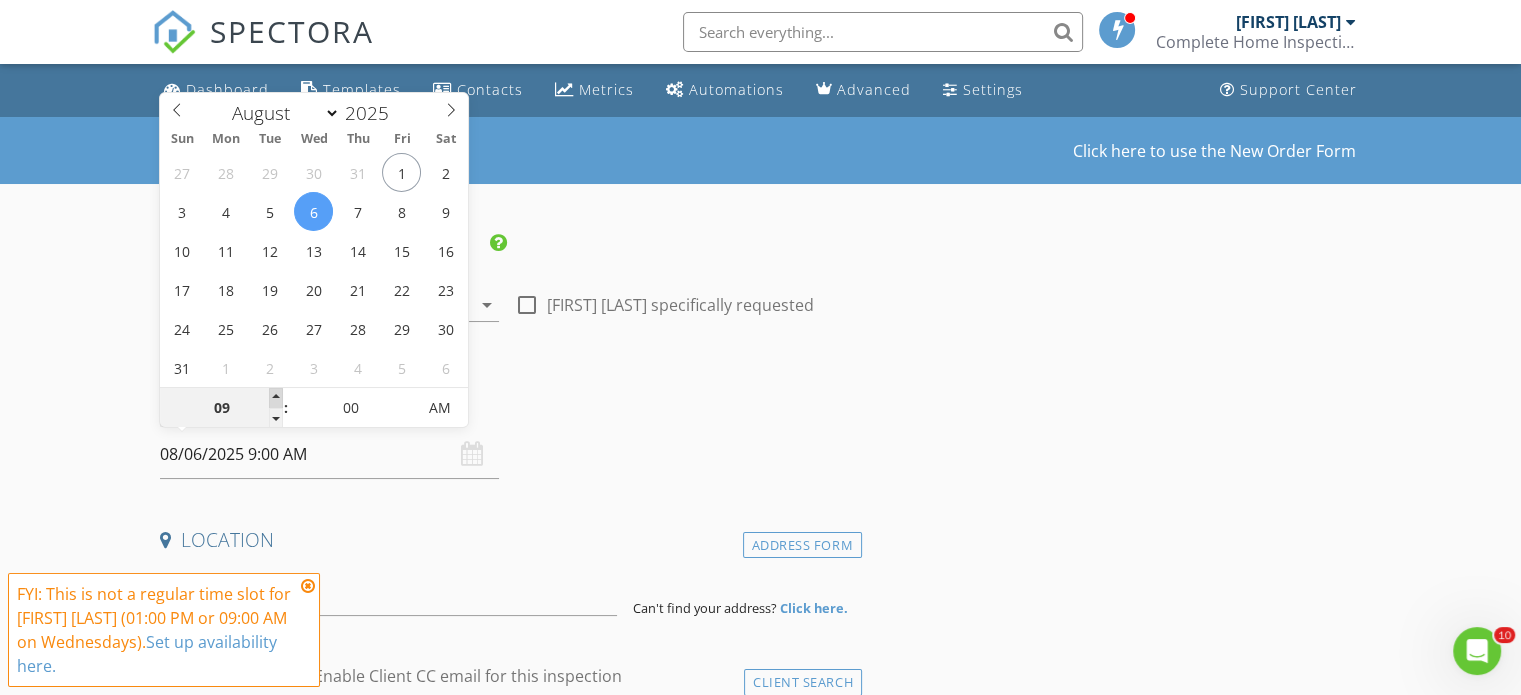 click at bounding box center [276, 398] 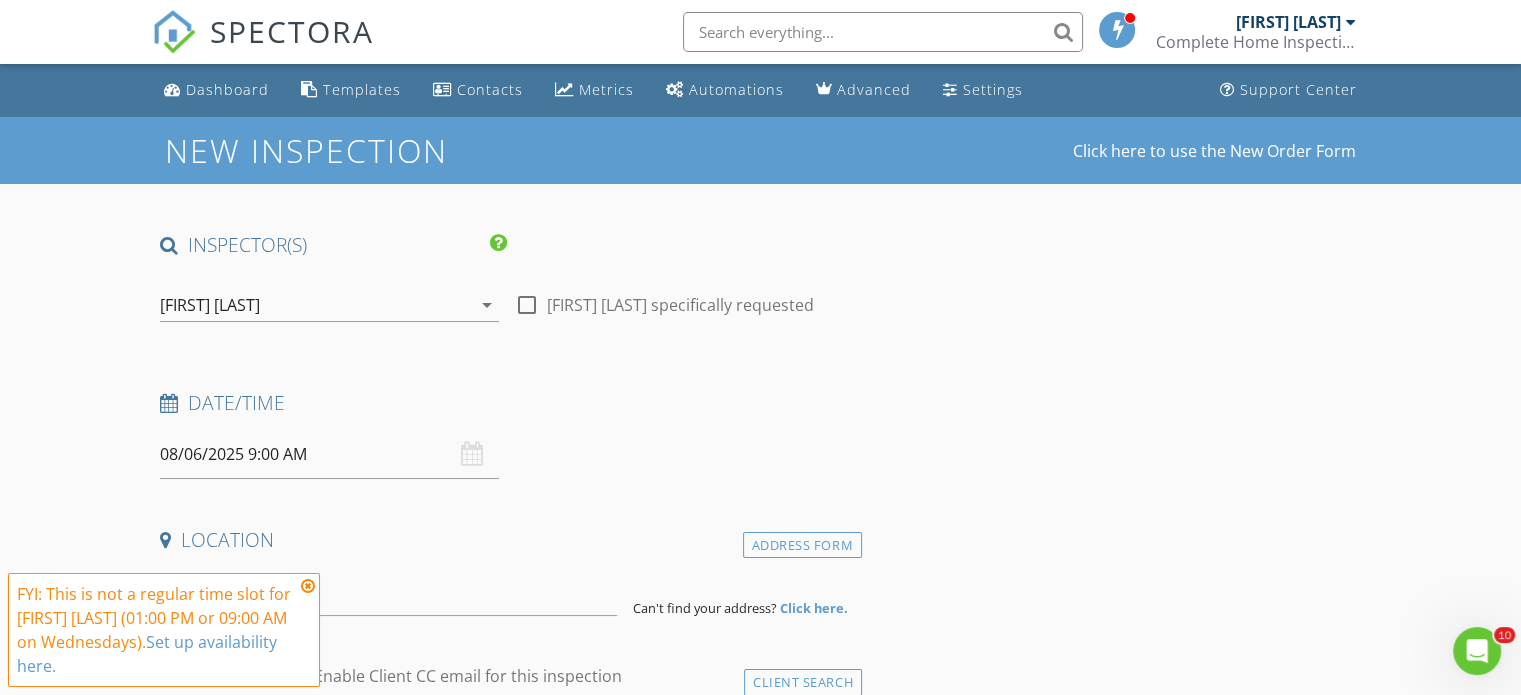 click on "INSPECTOR(S)
check_box   [FIRST] [LAST]   PRIMARY   [FIRST] [LAST] arrow_drop_down   check_box_outline_blank [FIRST] [LAST] specifically requested
Date/Time
08/06/2025 9:00 AM
Location
Address Form       Can't find your address?   Click here.
client
check_box Enable Client CC email for this inspection   Client Search     check_box_outline_blank Client is a Company/Organization     First Name   Last Name   Email   CC Email   Phone           Notes   Private Notes
ADDITIONAL client
SERVICES
check_box_outline_blank   Residential Inspection SD Municipal (Inside [CITY] limits)    Municipal check_box_outline_blank   Residential Inspection SD Rual (Outside [CITY] Limits)   Rual  check_box_outline_blank   Residential Inspection Wyoming   Wyoming check_box_outline_blank         Wyoming" at bounding box center [507, 1608] 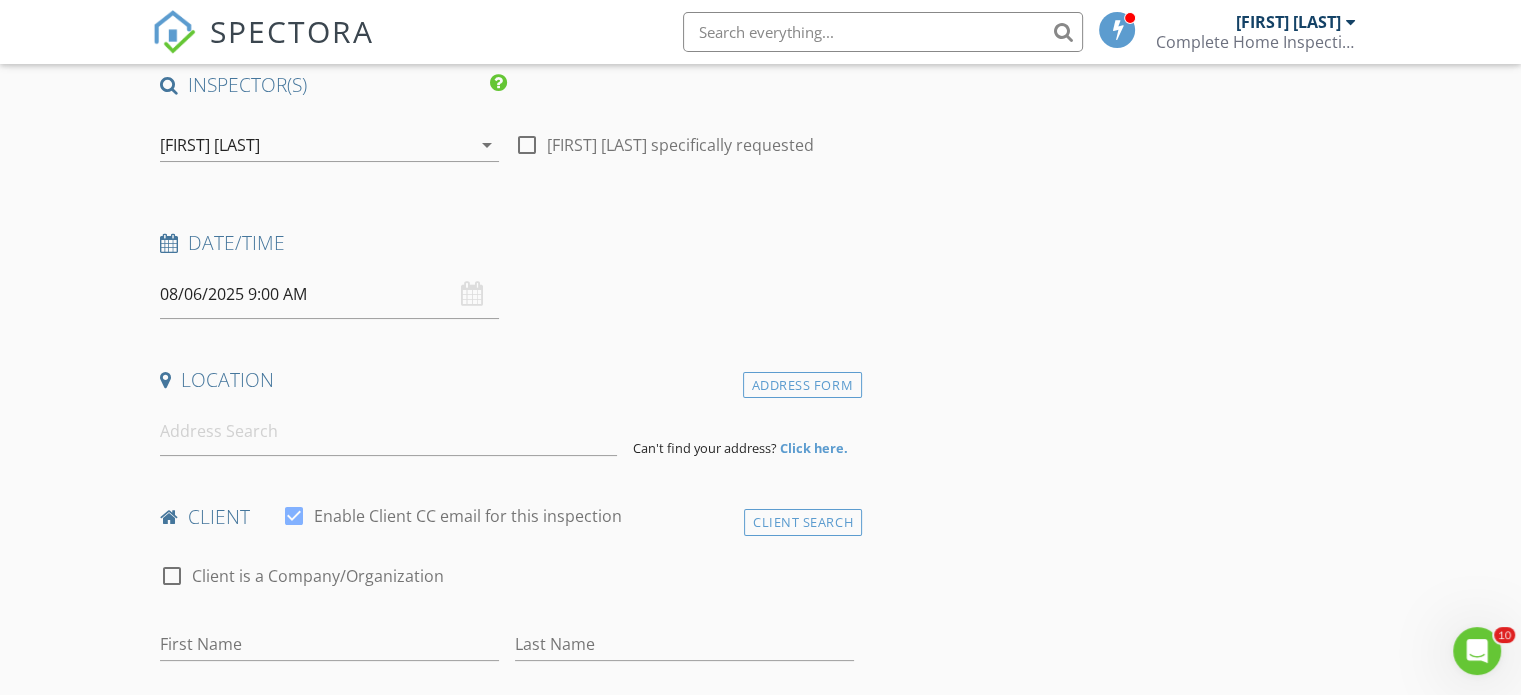 scroll, scrollTop: 162, scrollLeft: 0, axis: vertical 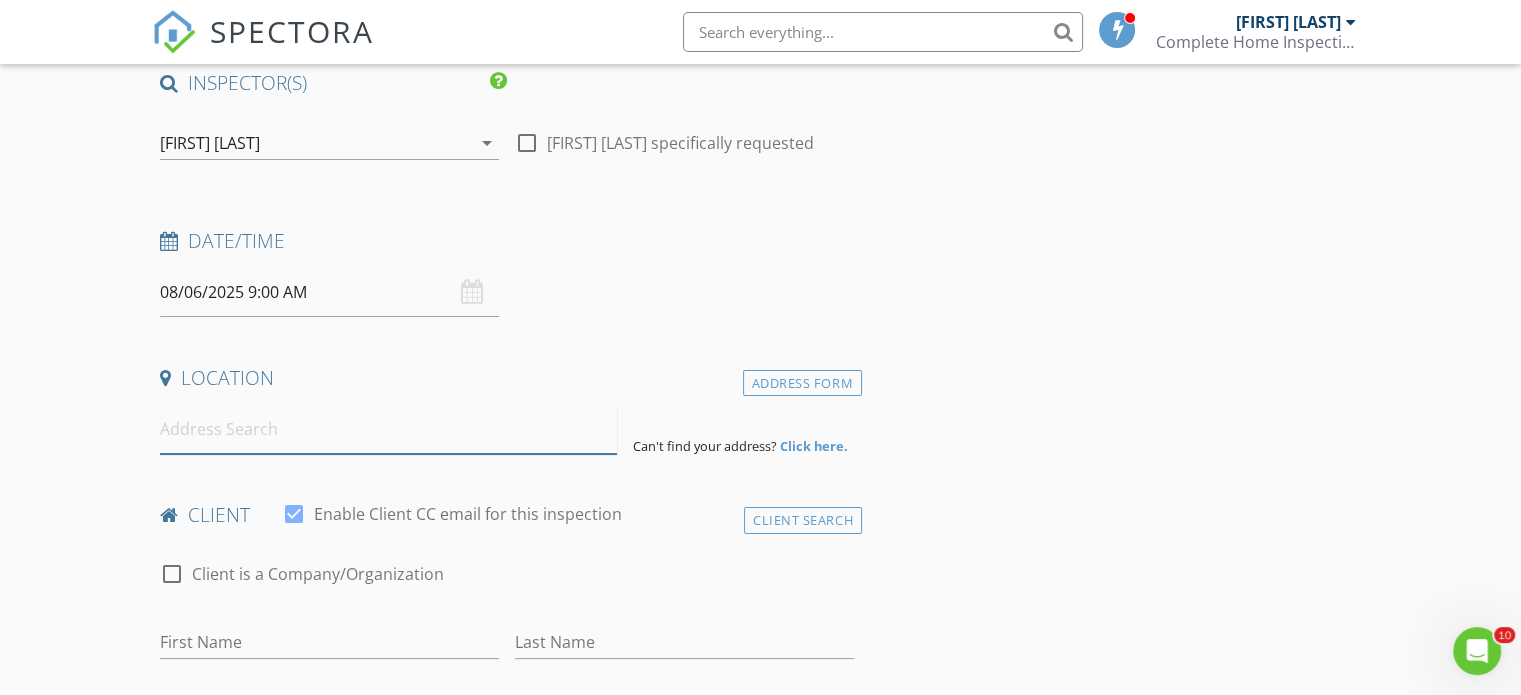 click at bounding box center [388, 429] 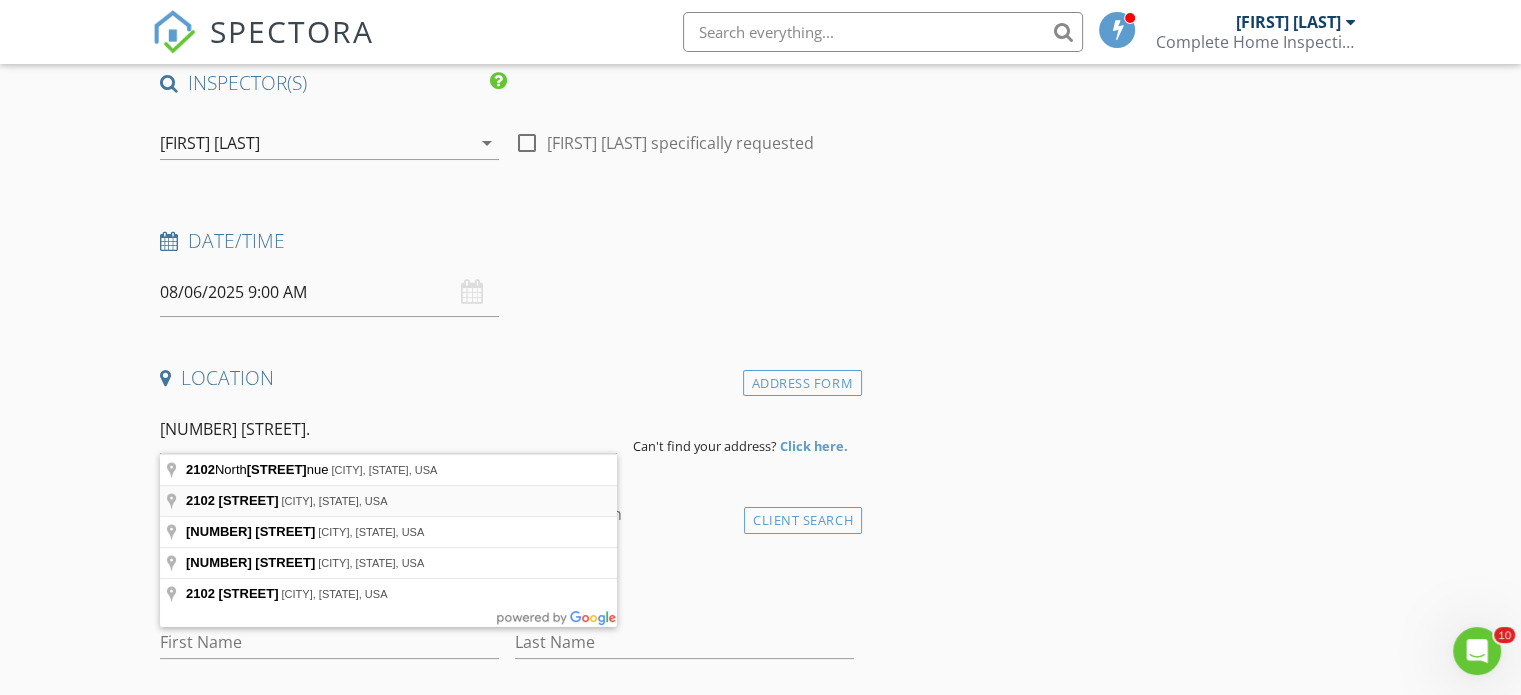 type on "[NUMBER] [STREET], [CITY], [STATE], USA" 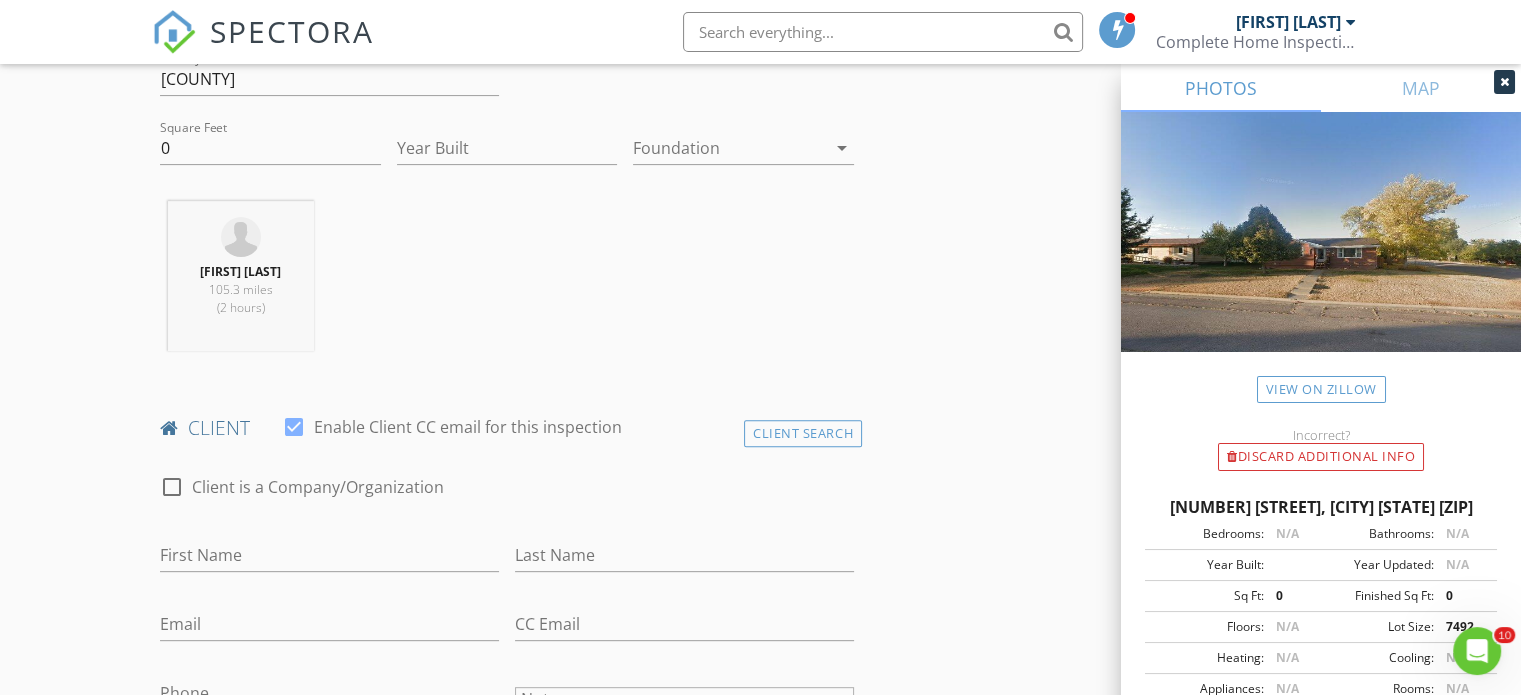 scroll, scrollTop: 710, scrollLeft: 0, axis: vertical 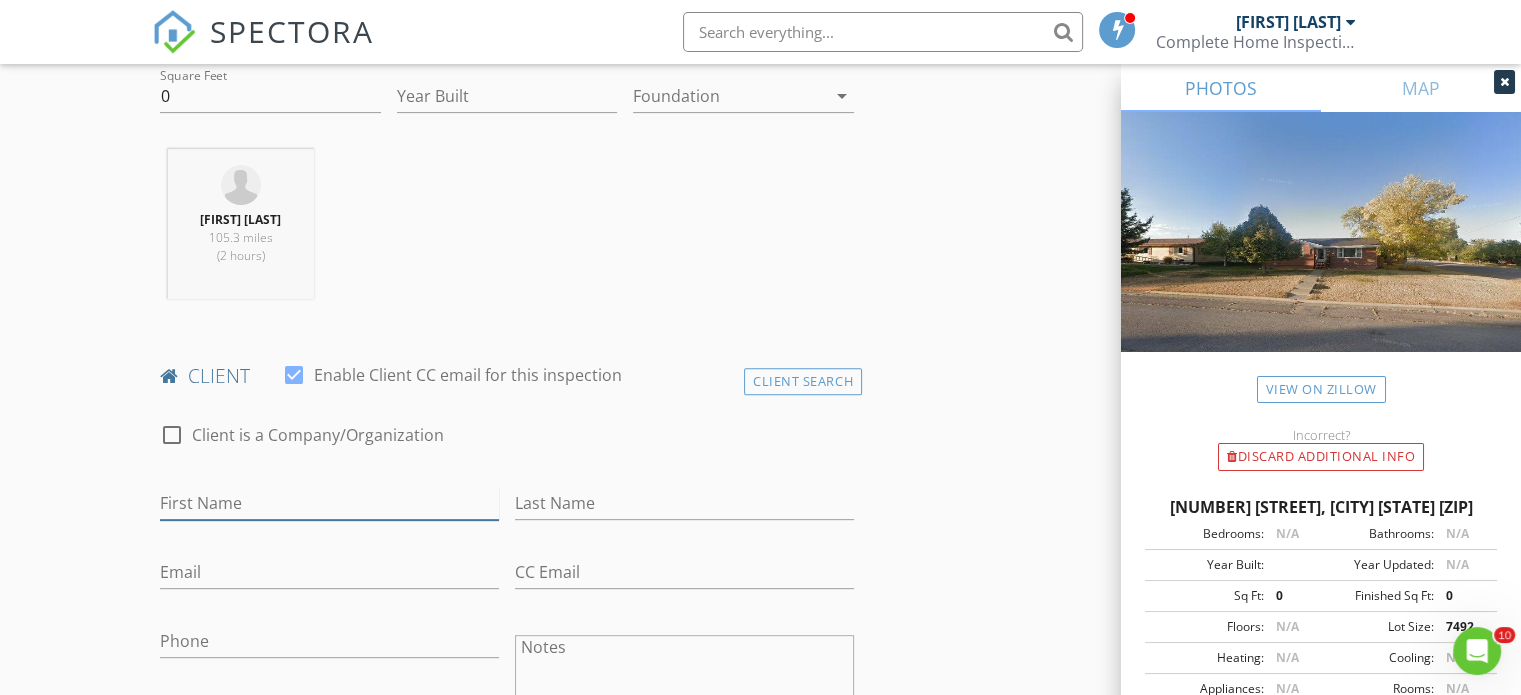 click on "First Name" at bounding box center [329, 503] 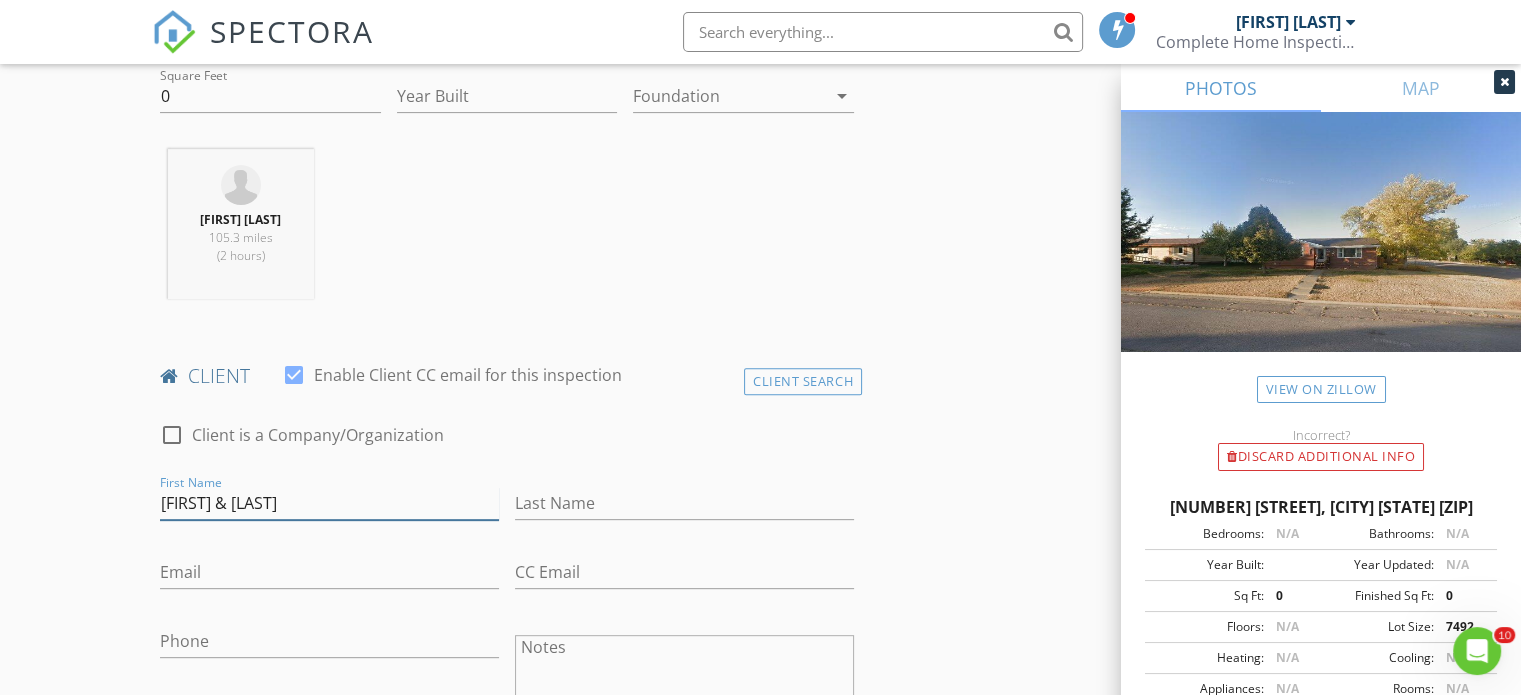type on "Jeffery &Cynthia" 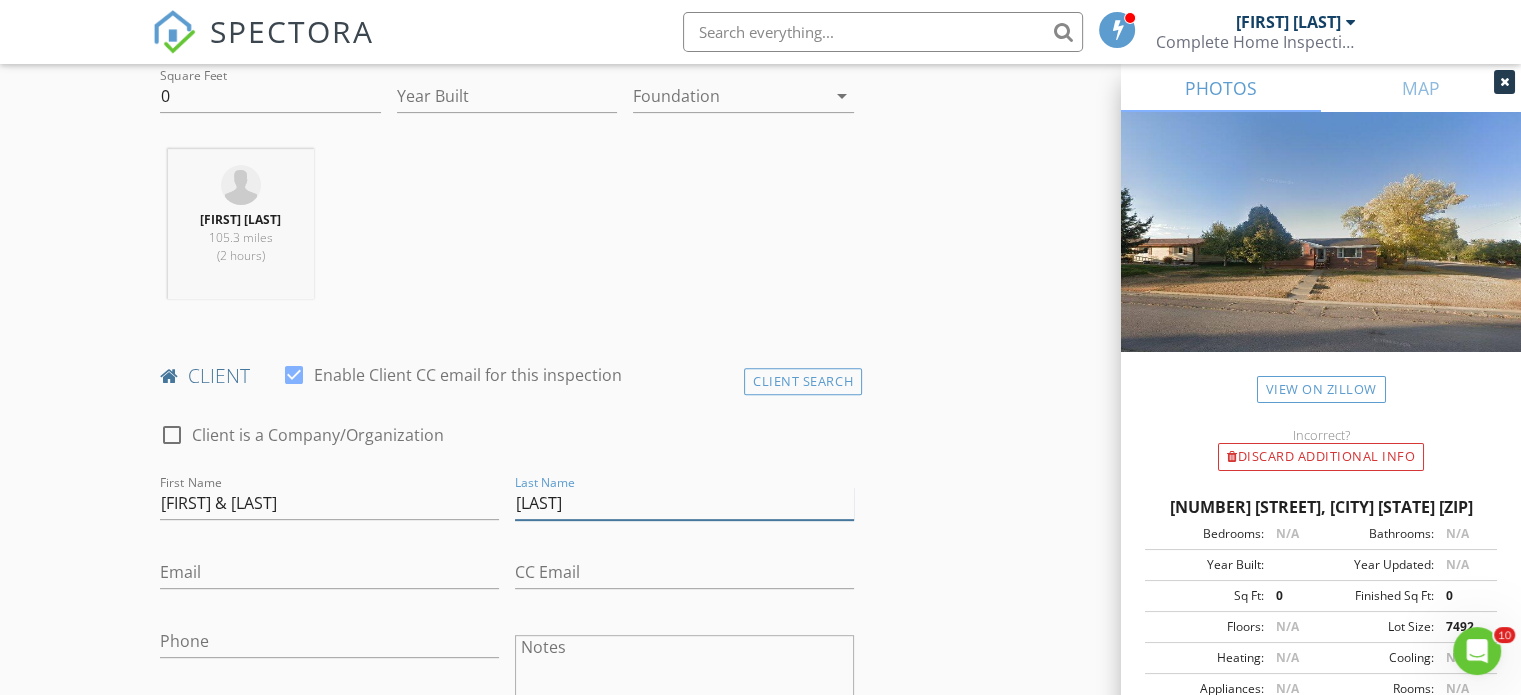 type on "Sealman" 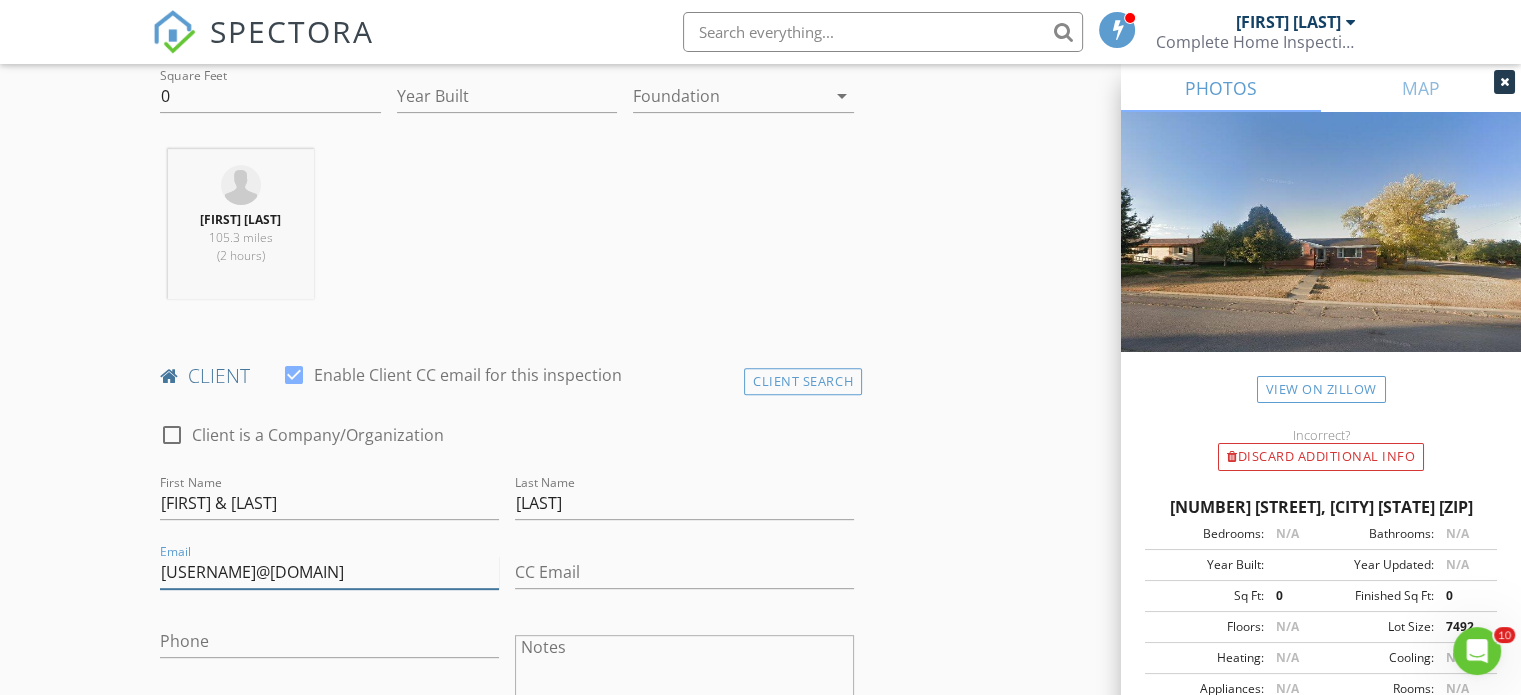 type on "fourebbs1@gmail.com" 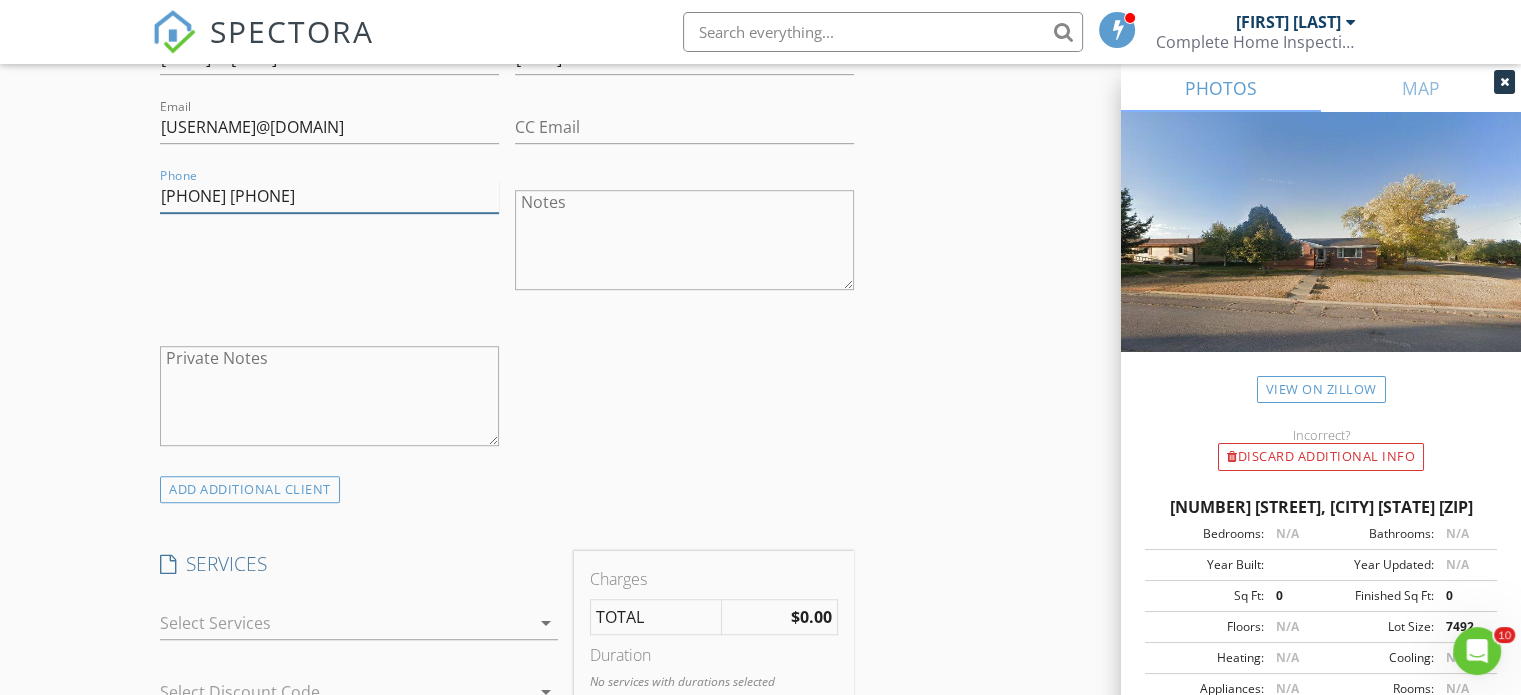 scroll, scrollTop: 1158, scrollLeft: 0, axis: vertical 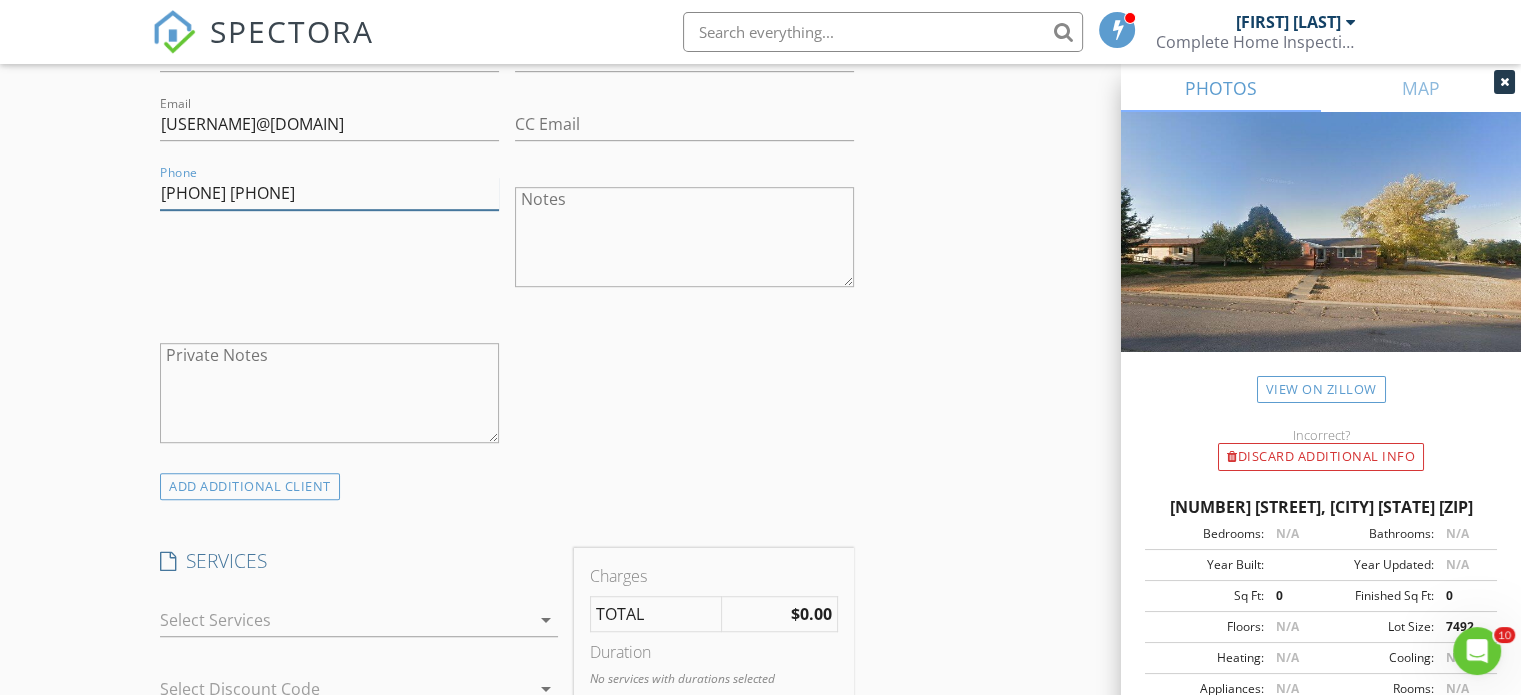 type on "720-422-9655  303-419-2583" 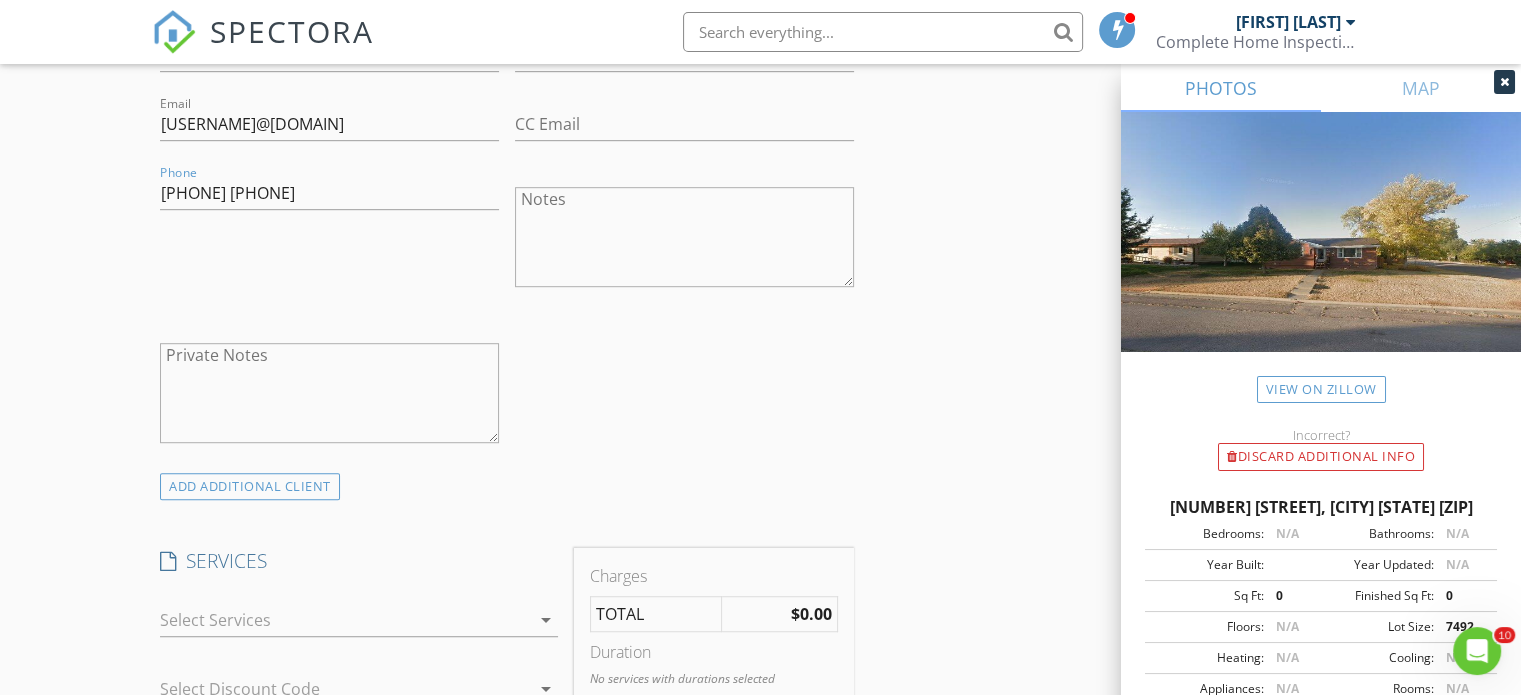 click at bounding box center (345, 620) 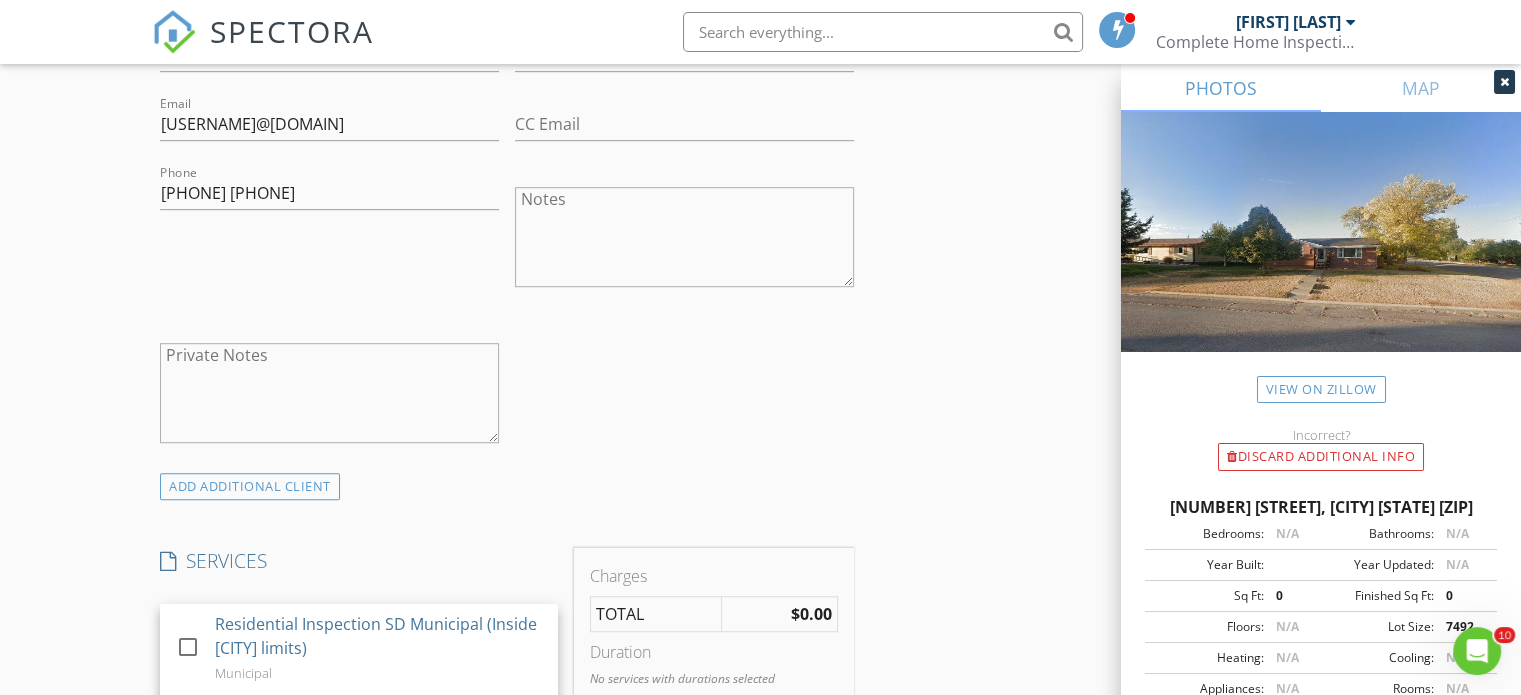 click on "SERVICES" at bounding box center (359, 561) 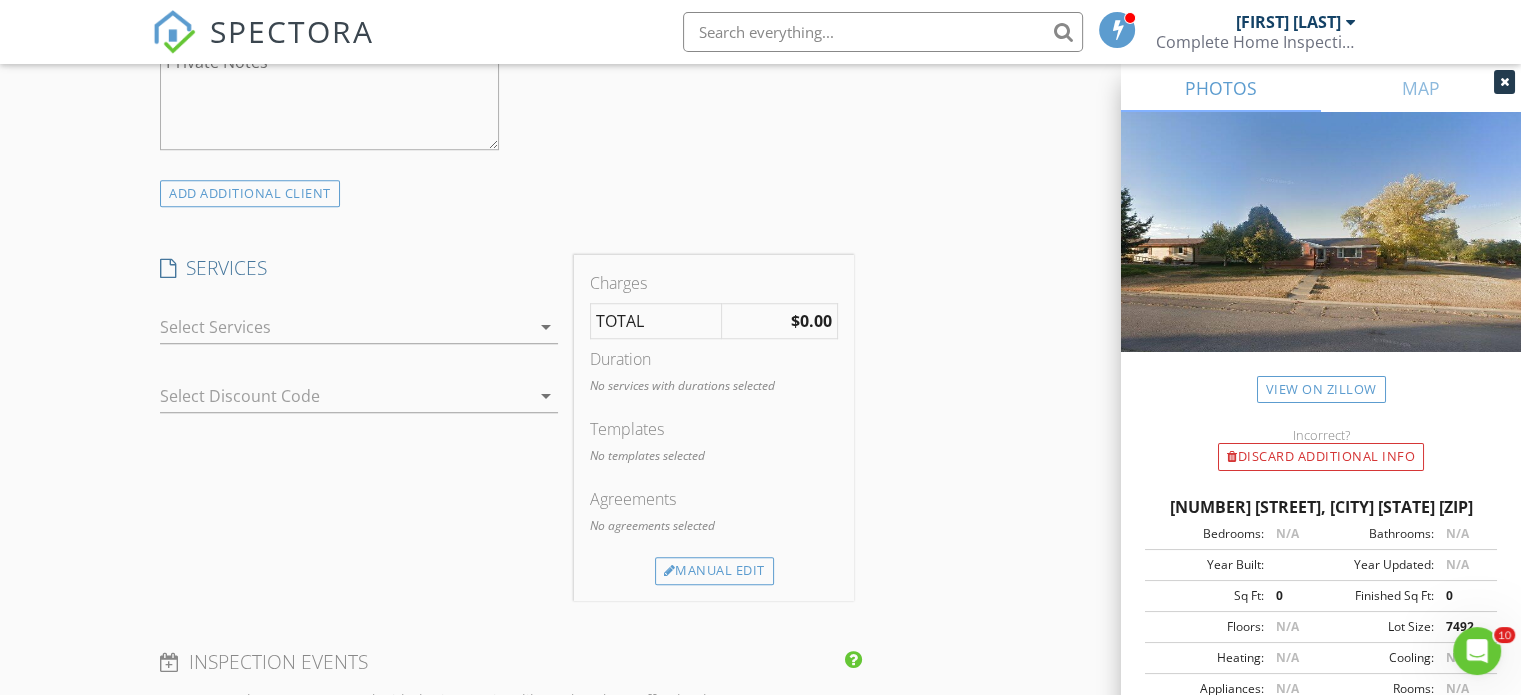scroll, scrollTop: 1452, scrollLeft: 0, axis: vertical 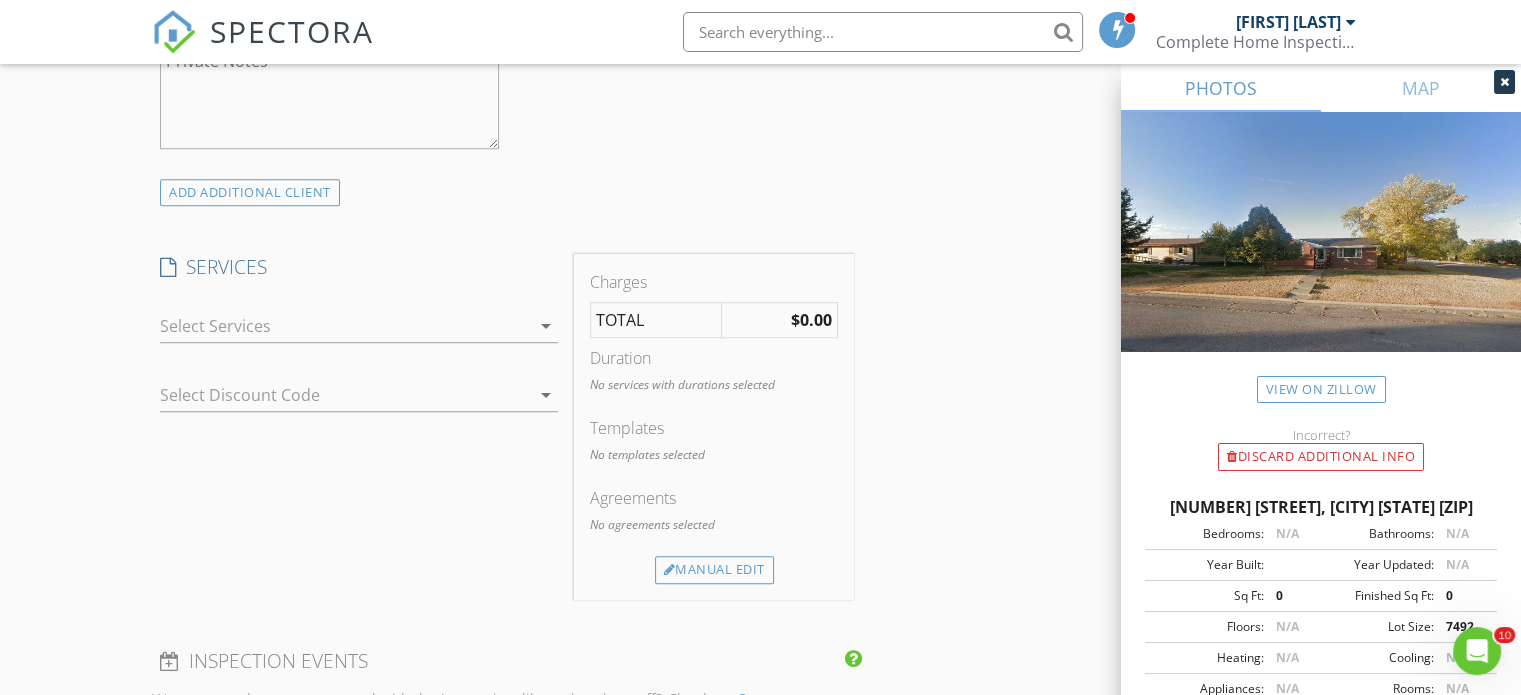 click on "arrow_drop_down" at bounding box center (546, 326) 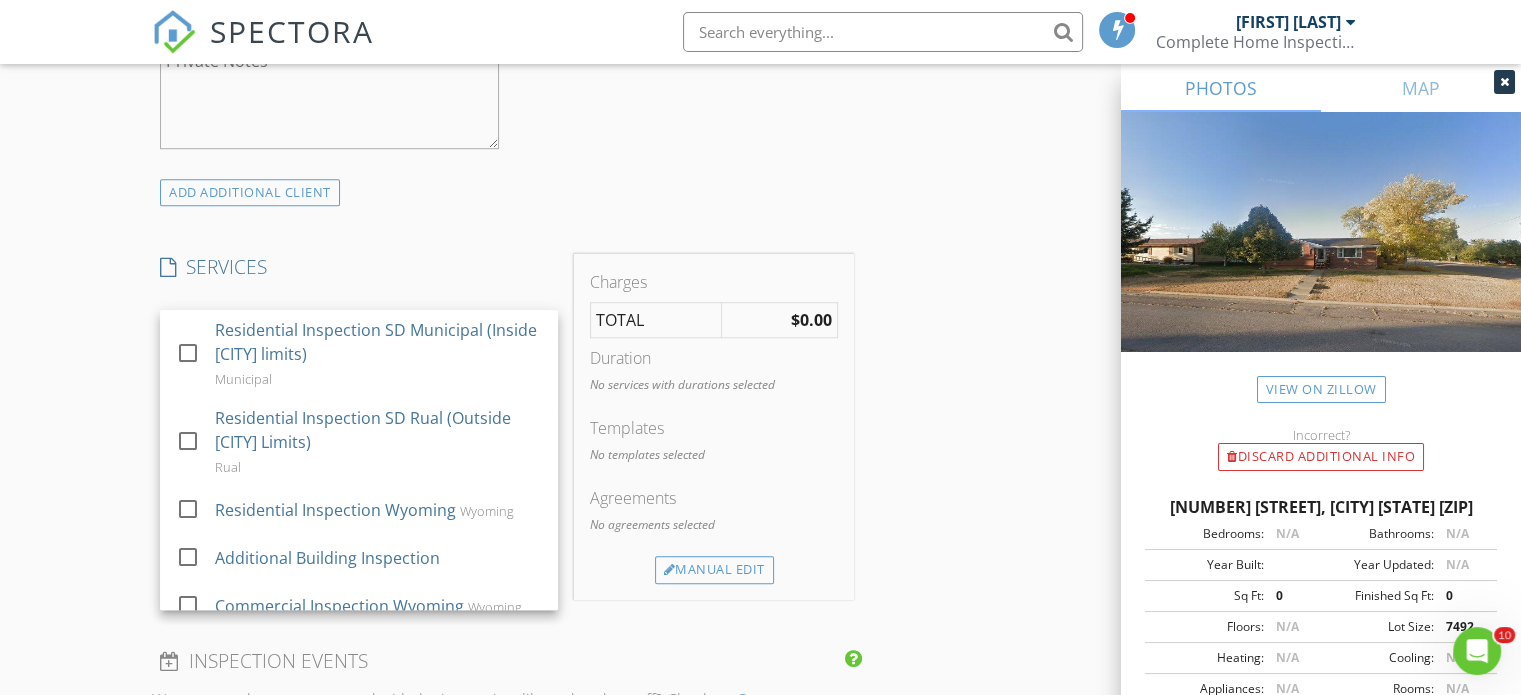 click on "INSPECTOR(S)
check_box   Paul Knottnerus   PRIMARY   Paul Knottnerus arrow_drop_down   check_box_outline_blank Paul Knottnerus specifically requested
Date/Time
08/06/2025 9:00 AM
Location
Address Search       Address 2102 Albany Ave   Unit   City Hot Springs   State SD   Zip 57747   County Fall River     Square Feet 0   Year Built   Foundation arrow_drop_down     Paul Knottnerus     105.3 miles     (2 hours)
client
check_box Enable Client CC email for this inspection   Client Search     check_box_outline_blank Client is a Company/Organization     First Name Jeffery &Cynthia   Last Name Sealman   Email fourebbs1@gmail.com   CC Email   Phone 720-422-9655  303-419-2583           Notes   Private Notes
ADD ADDITIONAL client
SERVICES
check_box_outline_blank     Municipal     Rual" at bounding box center [507, 360] 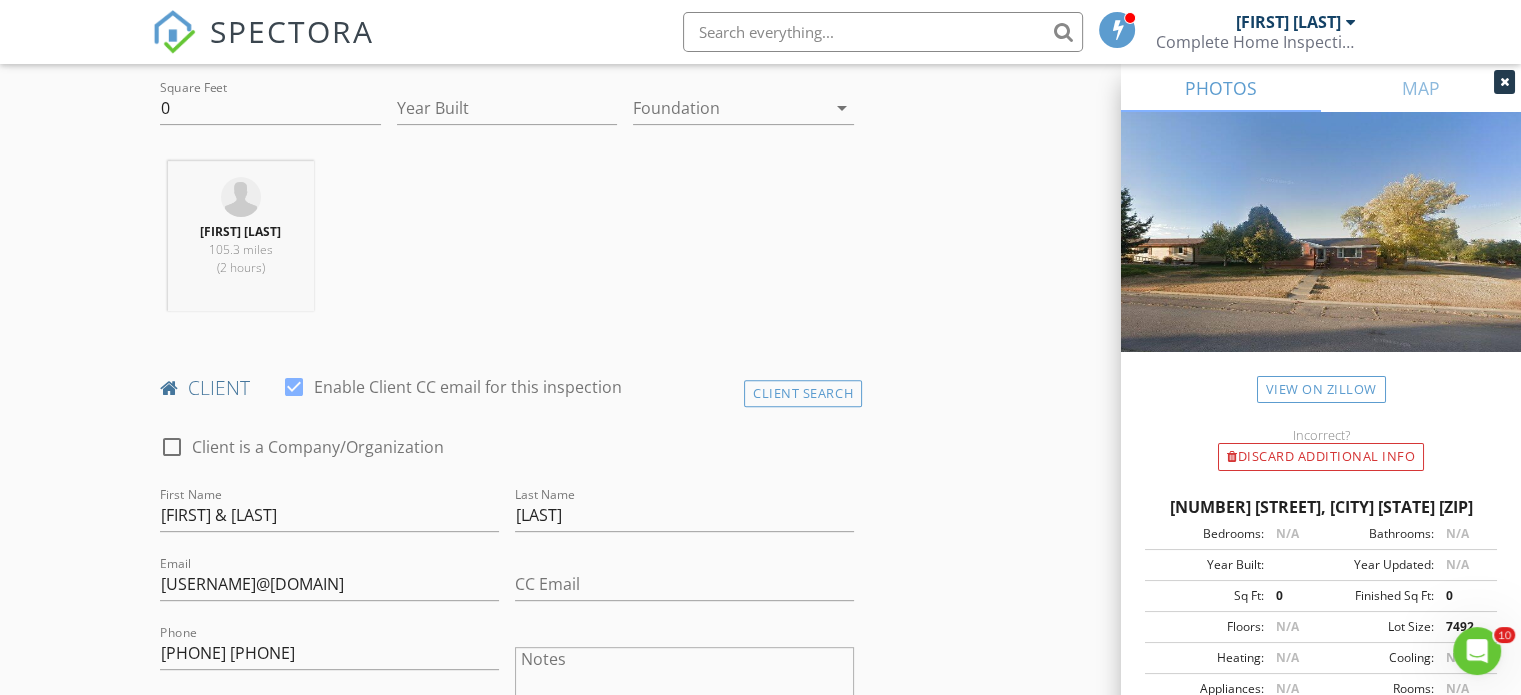 scroll, scrollTop: 704, scrollLeft: 0, axis: vertical 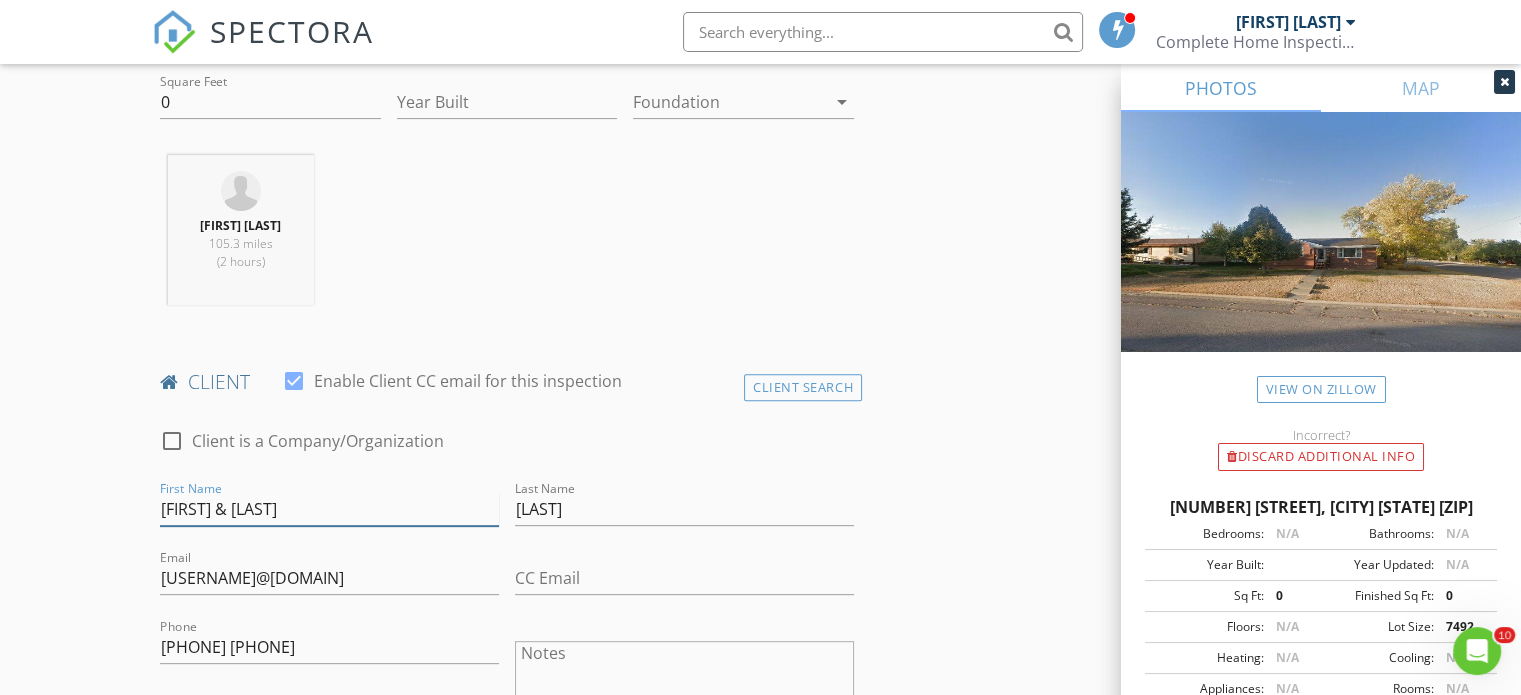 click on "Jeffery &Cynthia" at bounding box center (329, 509) 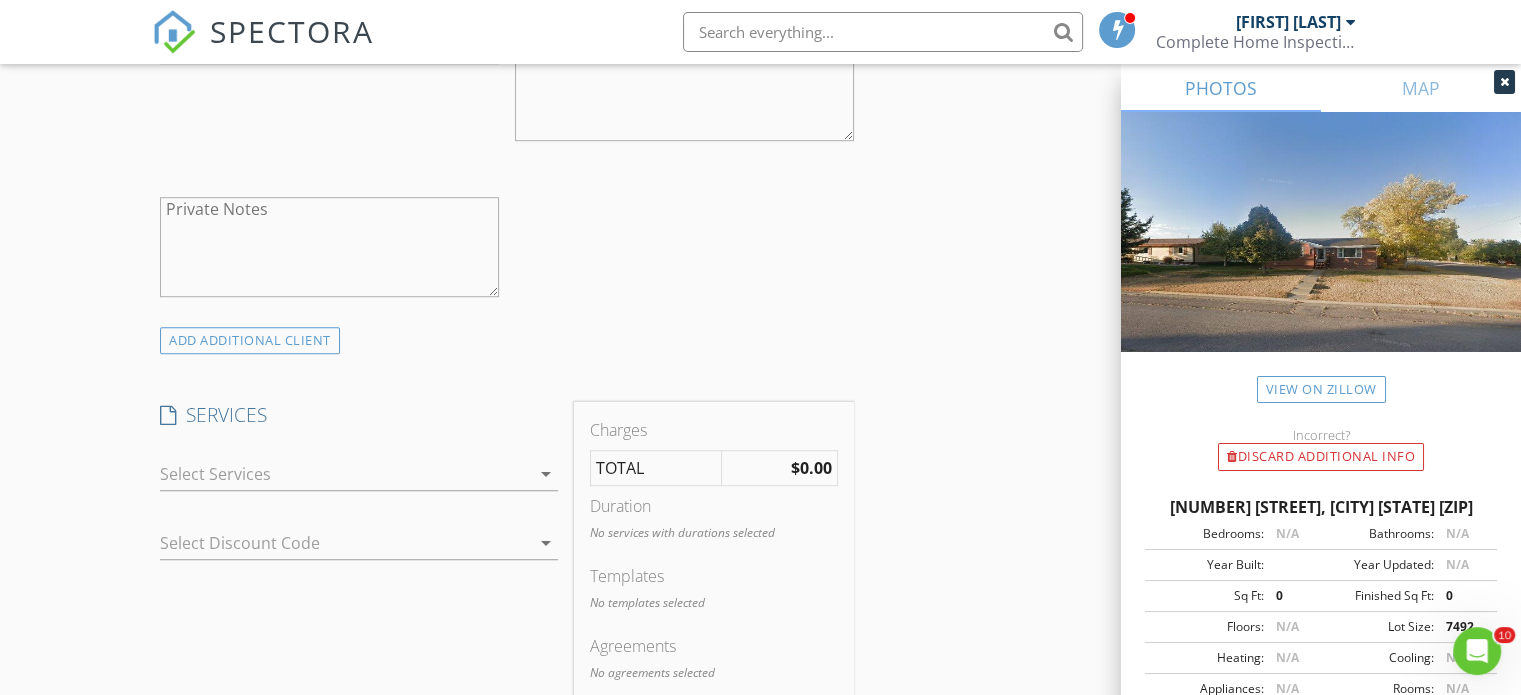 scroll, scrollTop: 1308, scrollLeft: 0, axis: vertical 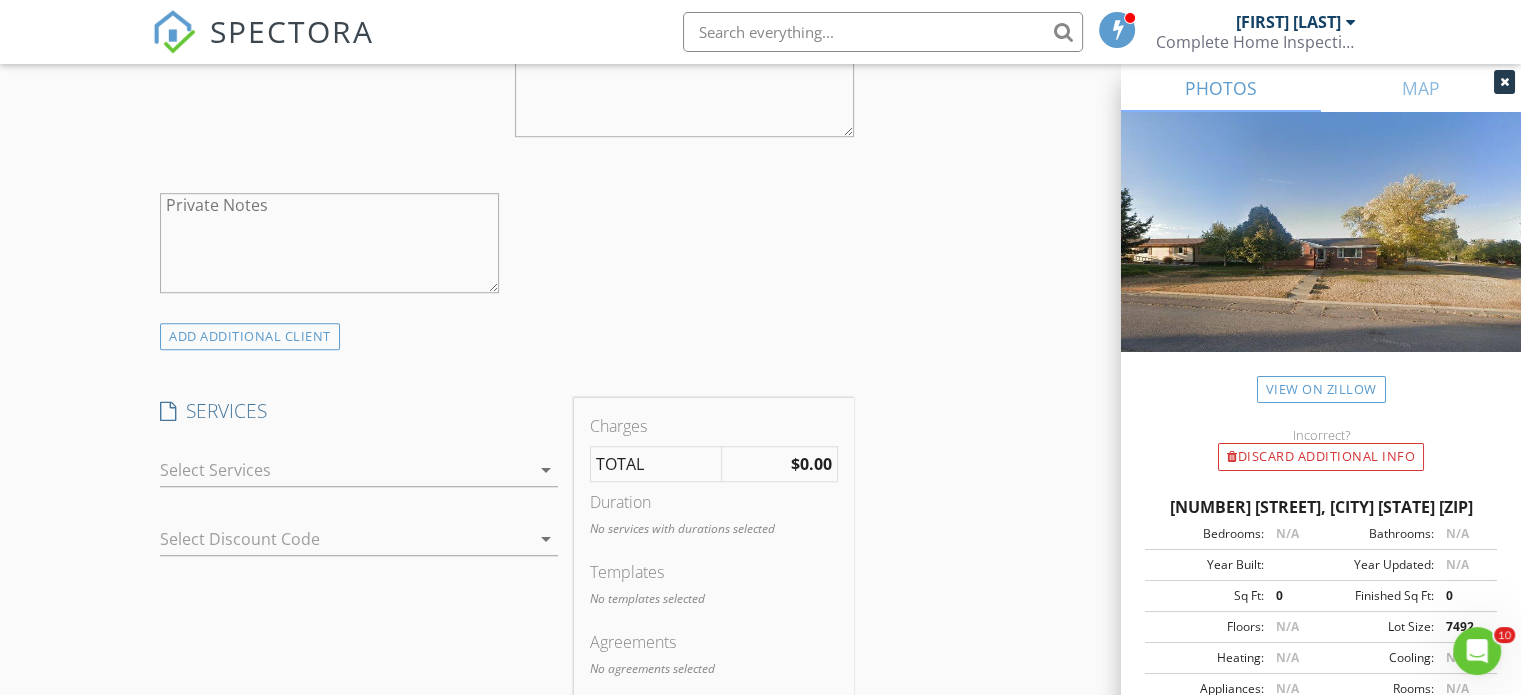 type on "Jeffery & Cynthia" 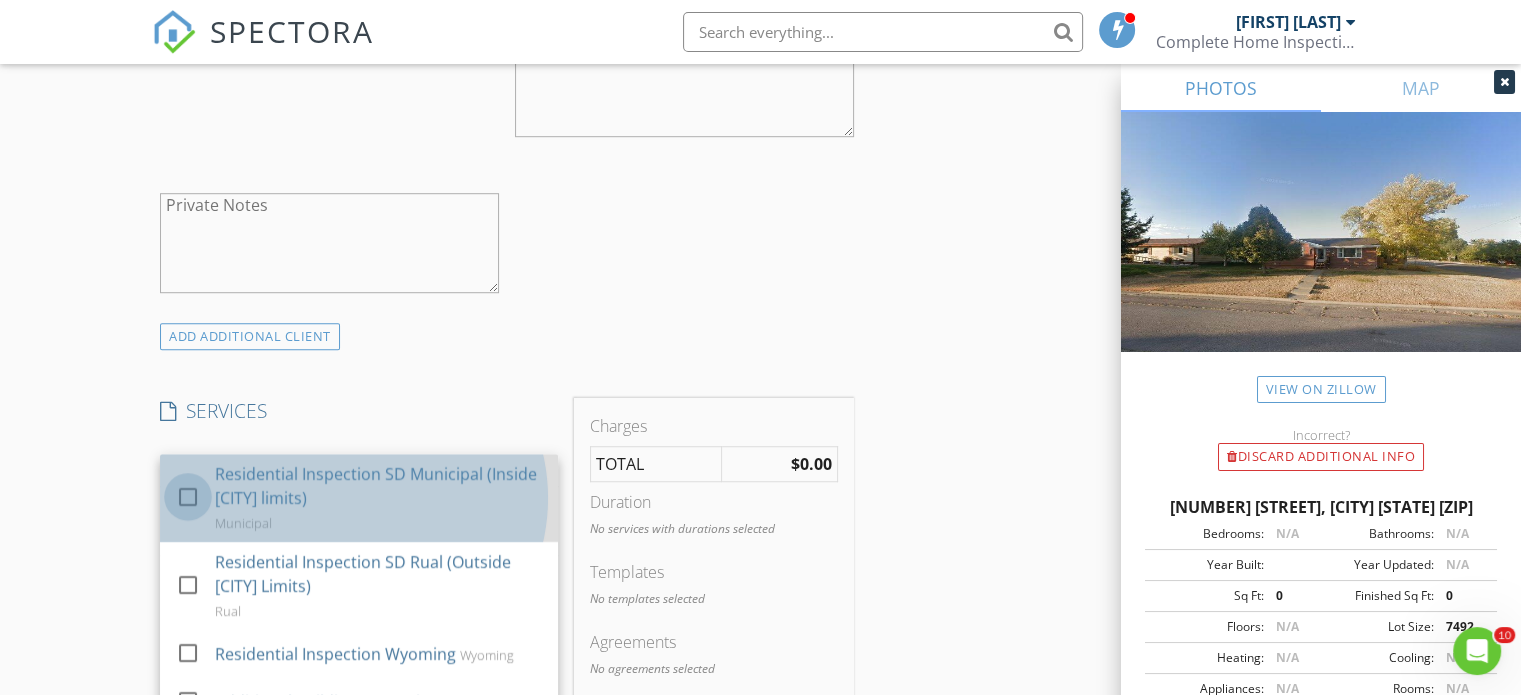 click at bounding box center [188, 497] 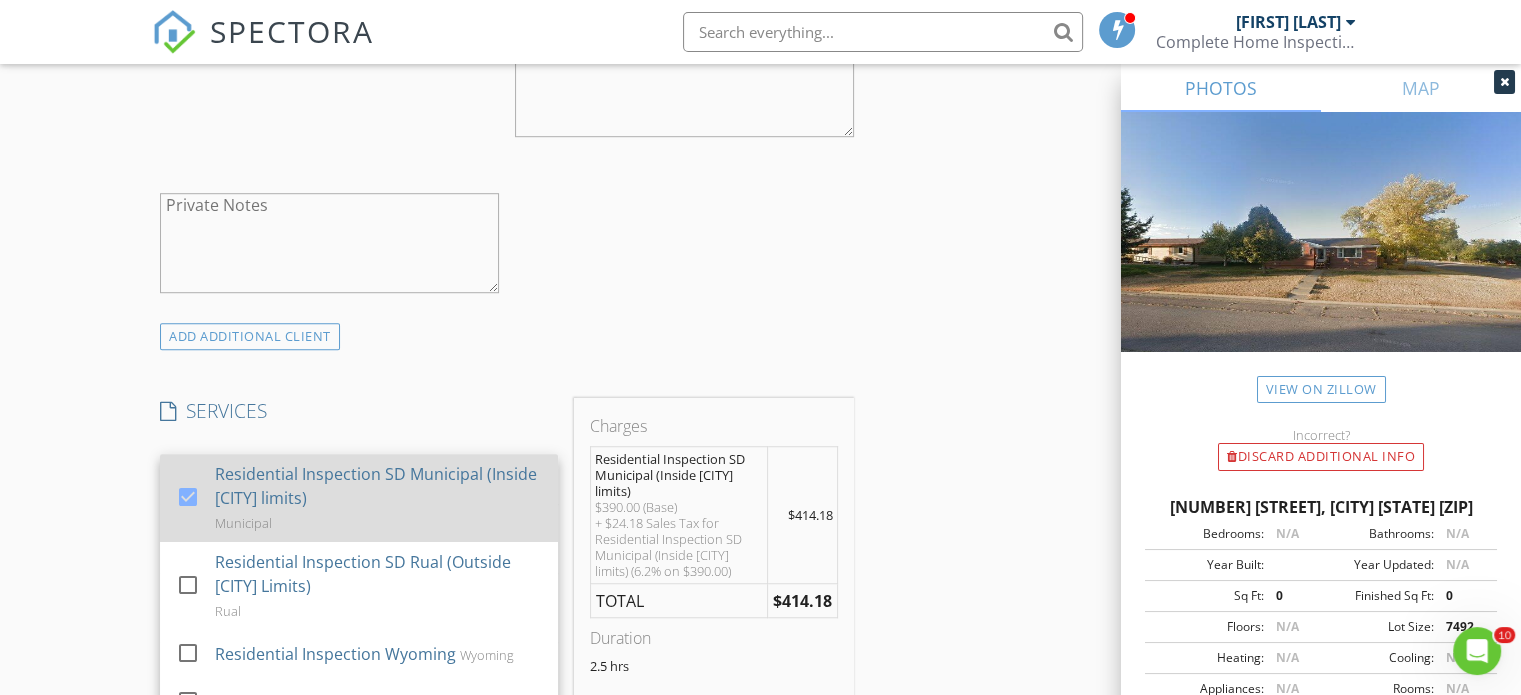 scroll, scrollTop: 104, scrollLeft: 0, axis: vertical 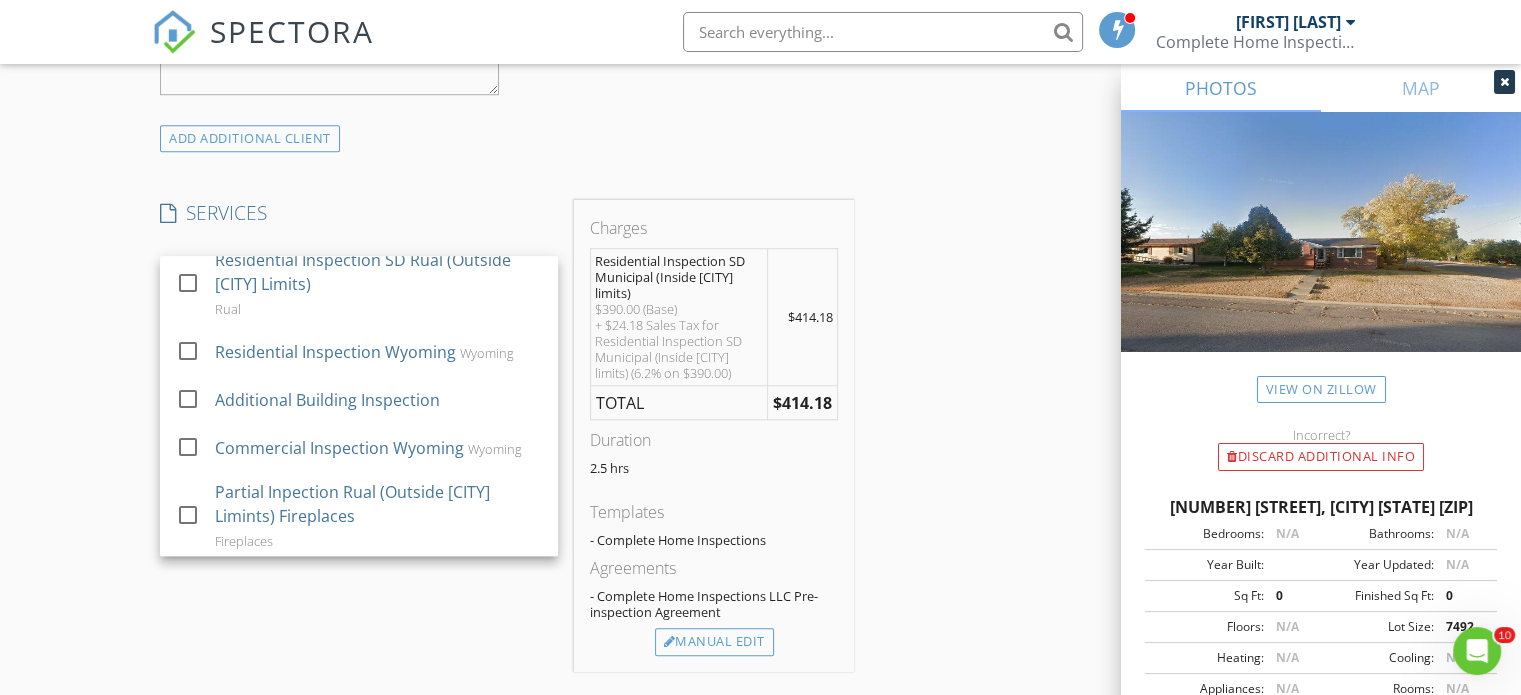 drag, startPoint x: 73, startPoint y: 498, endPoint x: 475, endPoint y: 224, distance: 486.49768 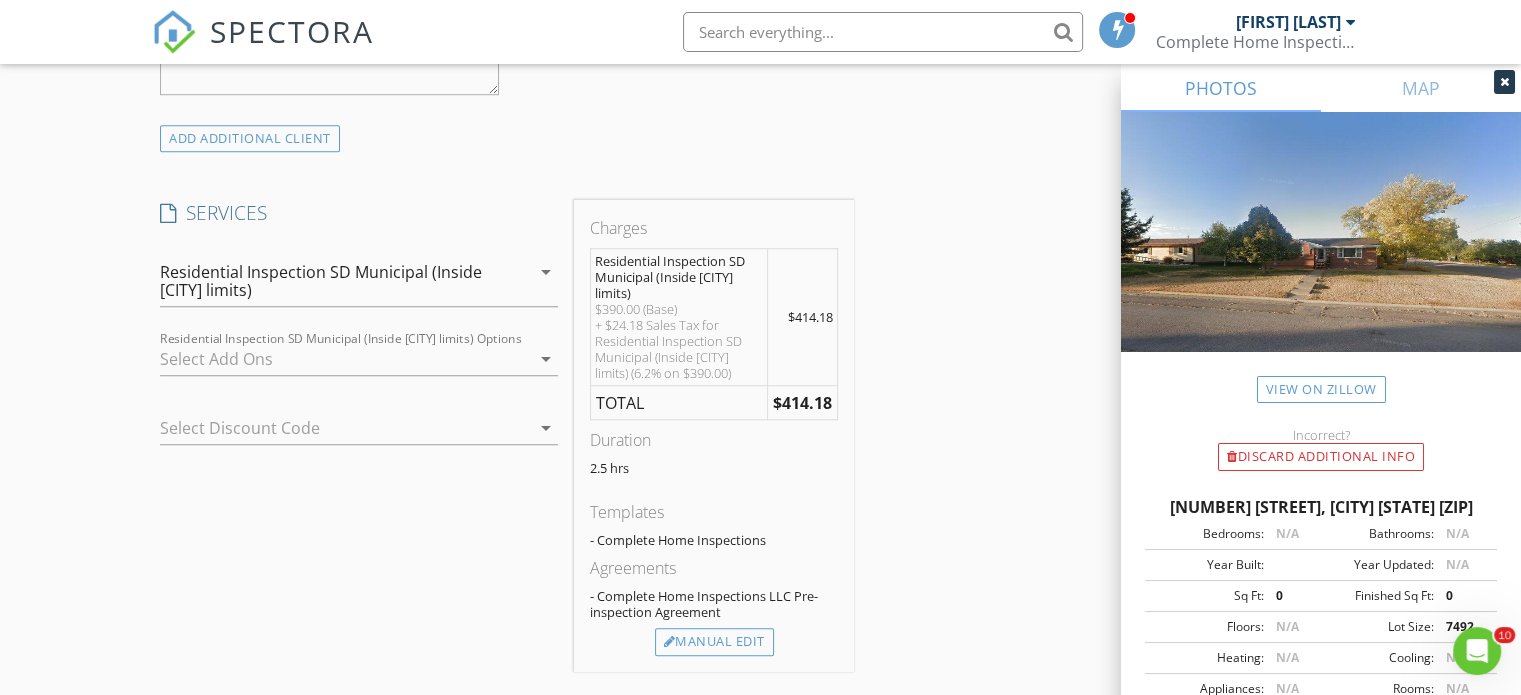click on "arrow_drop_down" at bounding box center (546, 359) 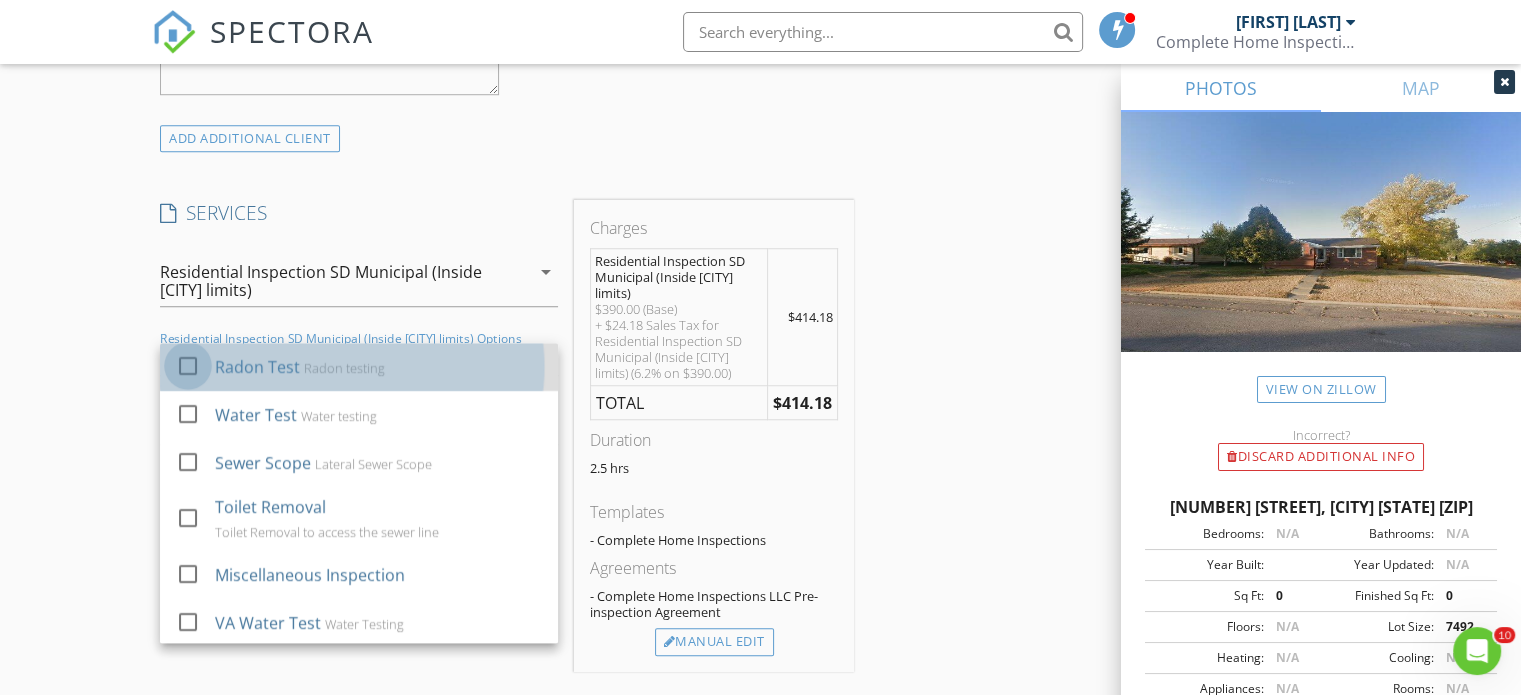 click at bounding box center [188, 366] 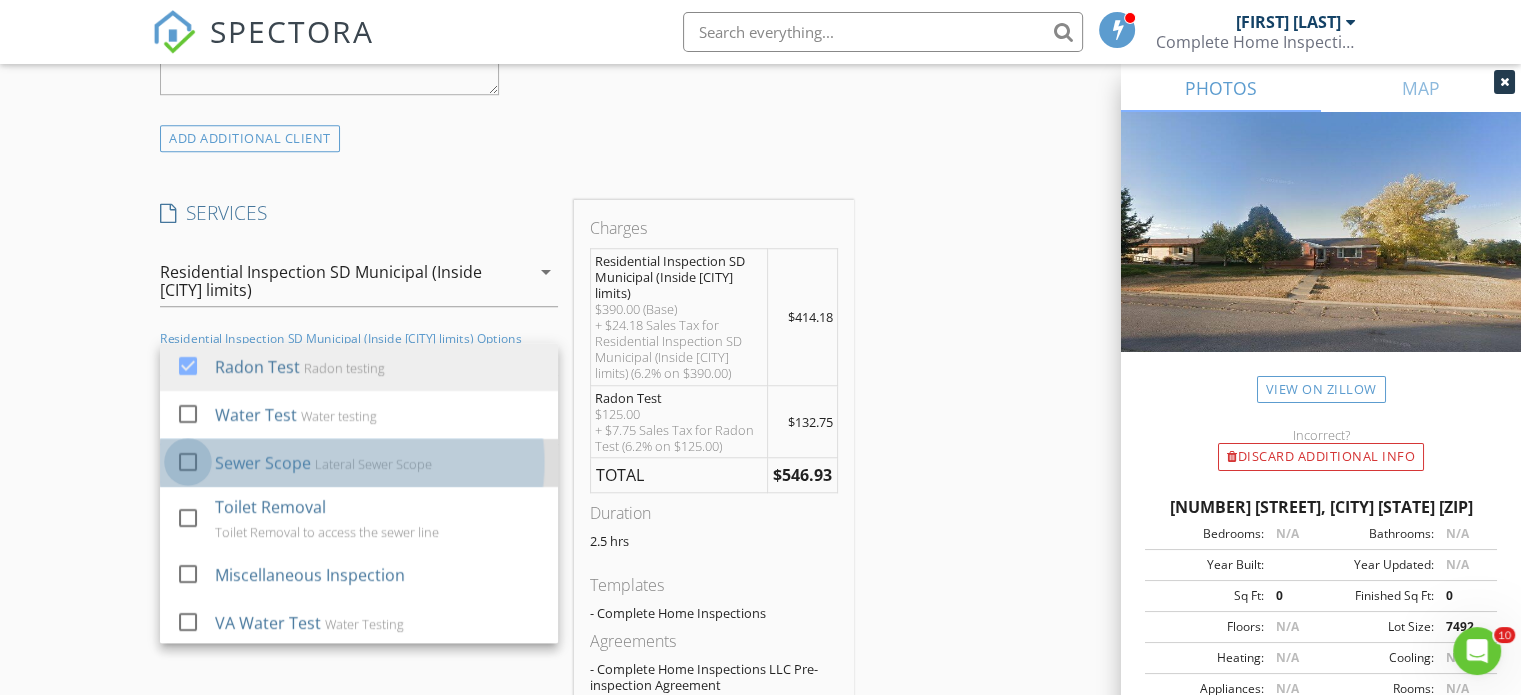 click at bounding box center (188, 462) 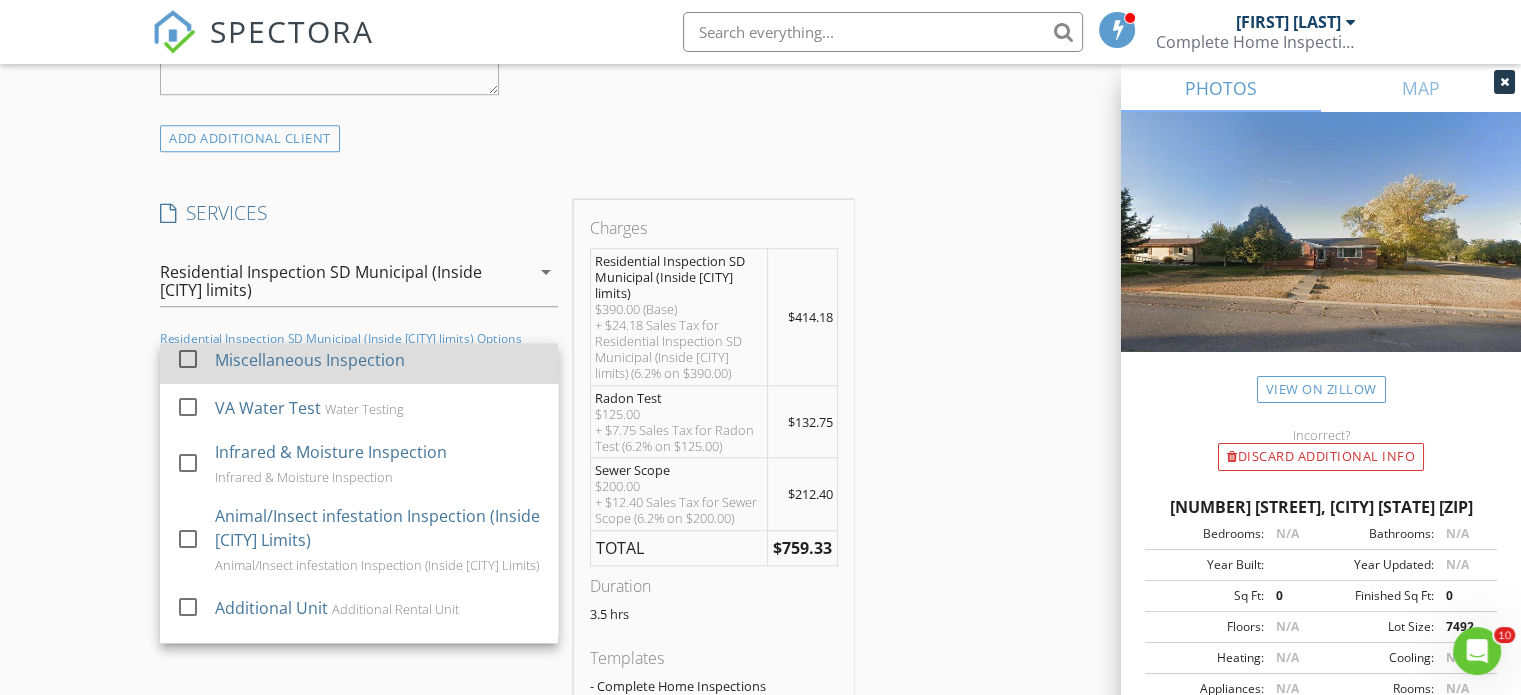 scroll, scrollTop: 214, scrollLeft: 0, axis: vertical 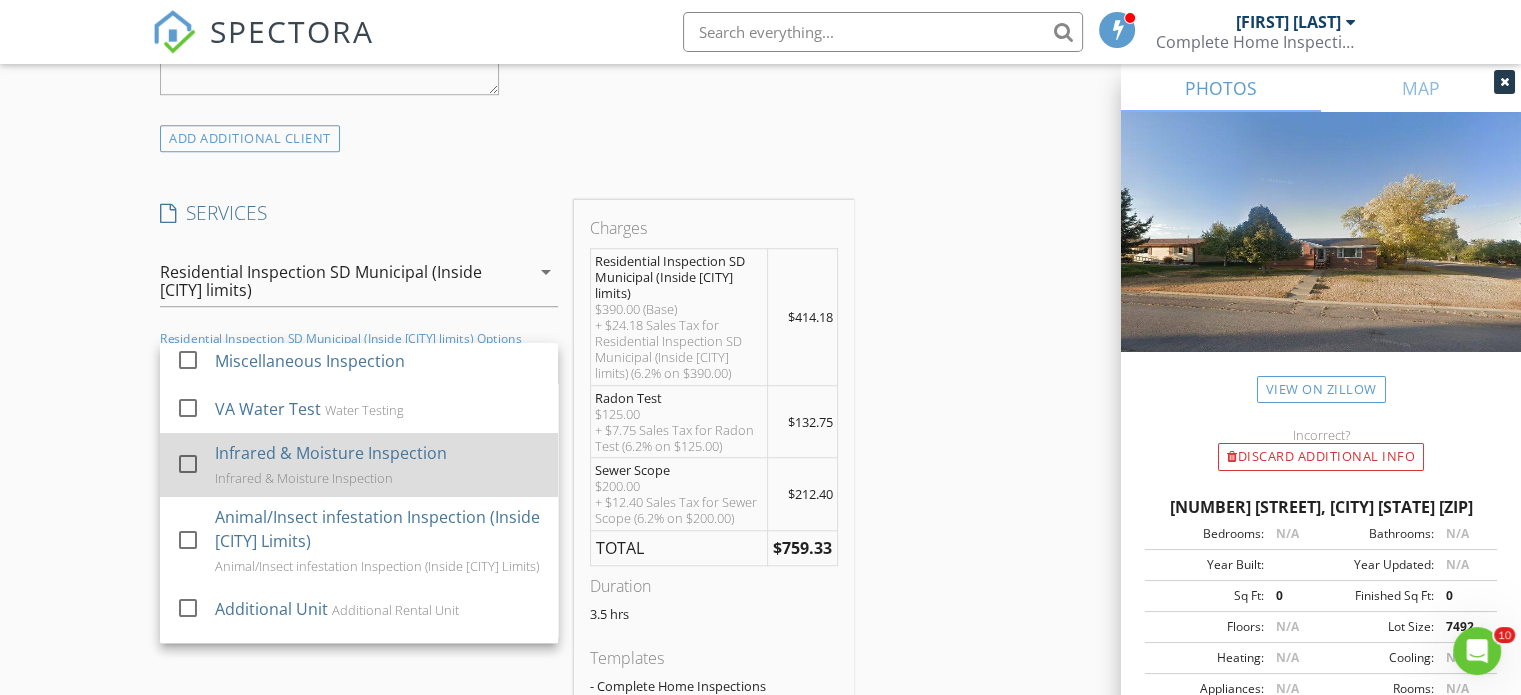 click at bounding box center (188, 464) 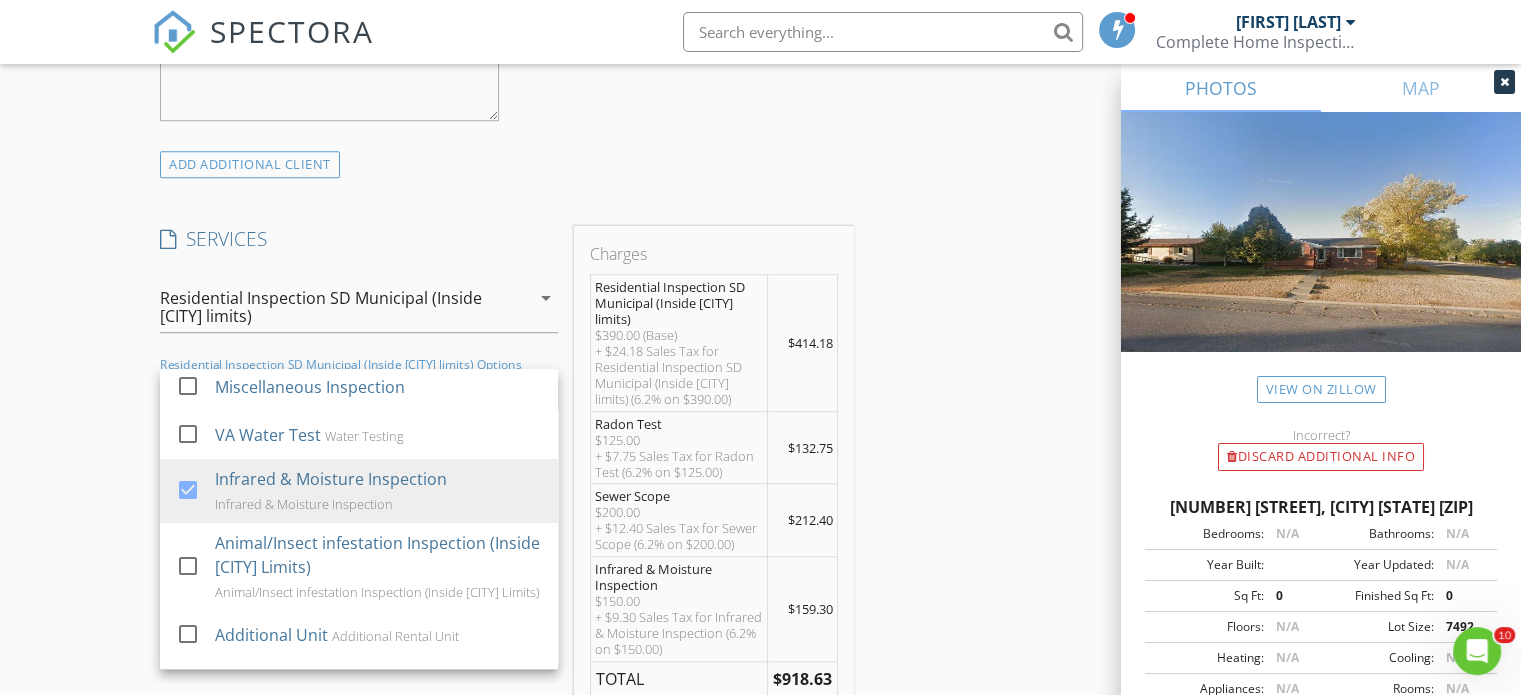 scroll, scrollTop: 1454, scrollLeft: 0, axis: vertical 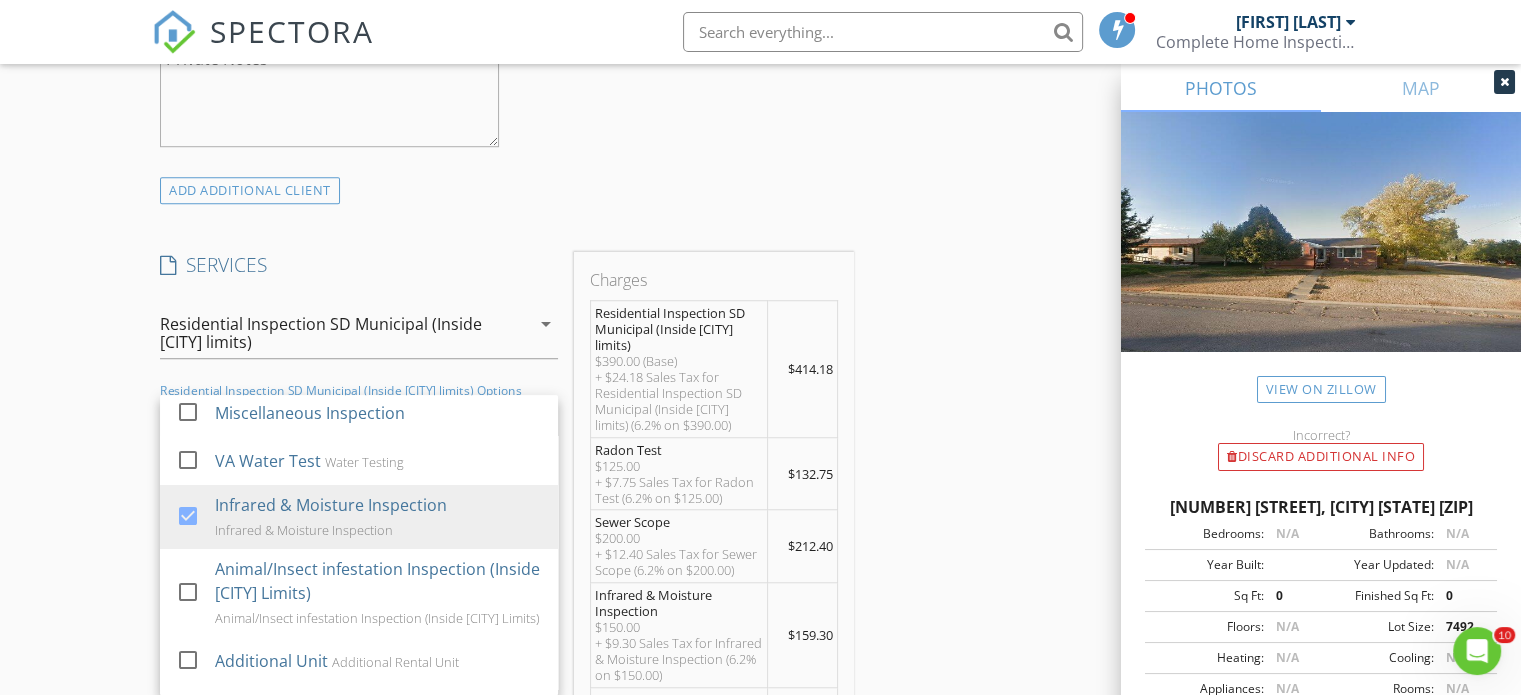 click on "New Inspection
Click here to use the New Order Form
INSPECTOR(S)
check_box   Paul Knottnerus   PRIMARY   Paul Knottnerus arrow_drop_down   check_box_outline_blank Paul Knottnerus specifically requested
Date/Time
08/06/2025 9:00 AM
Location
Address Search       Address 2102 Albany Ave   Unit   City Hot Springs   State SD   Zip 57747   County Fall River     Square Feet 0   Year Built   Foundation arrow_drop_down     Paul Knottnerus     105.3 miles     (2 hours)
client
check_box Enable Client CC email for this inspection   Client Search     check_box_outline_blank Client is a Company/Organization     First Name Jeffery & Cynthia   Last Name Sealman   Email fourebbs1@gmail.com   CC Email   Phone 720-422-9655  303-419-2583           Notes   Private Notes
ADD ADDITIONAL client
check_box     Municipal" at bounding box center [760, 596] 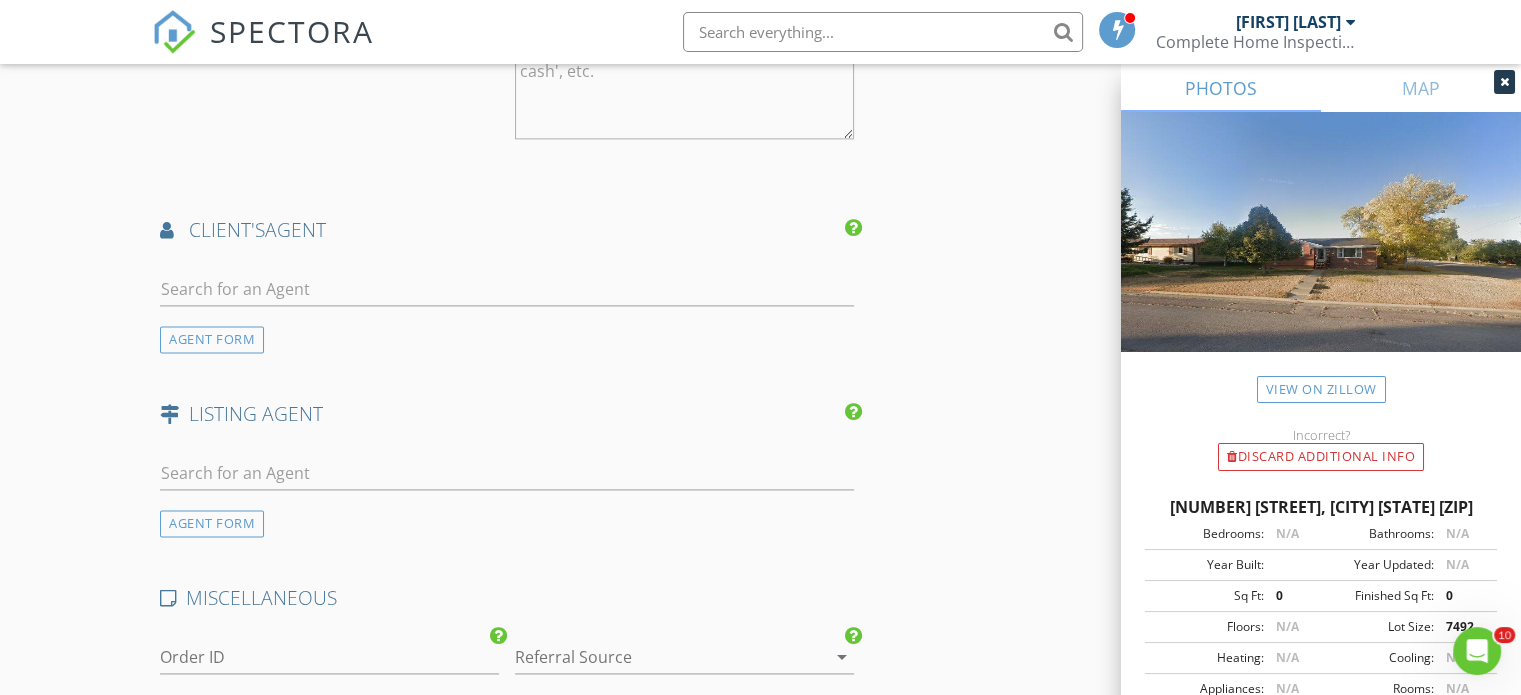 scroll, scrollTop: 2707, scrollLeft: 0, axis: vertical 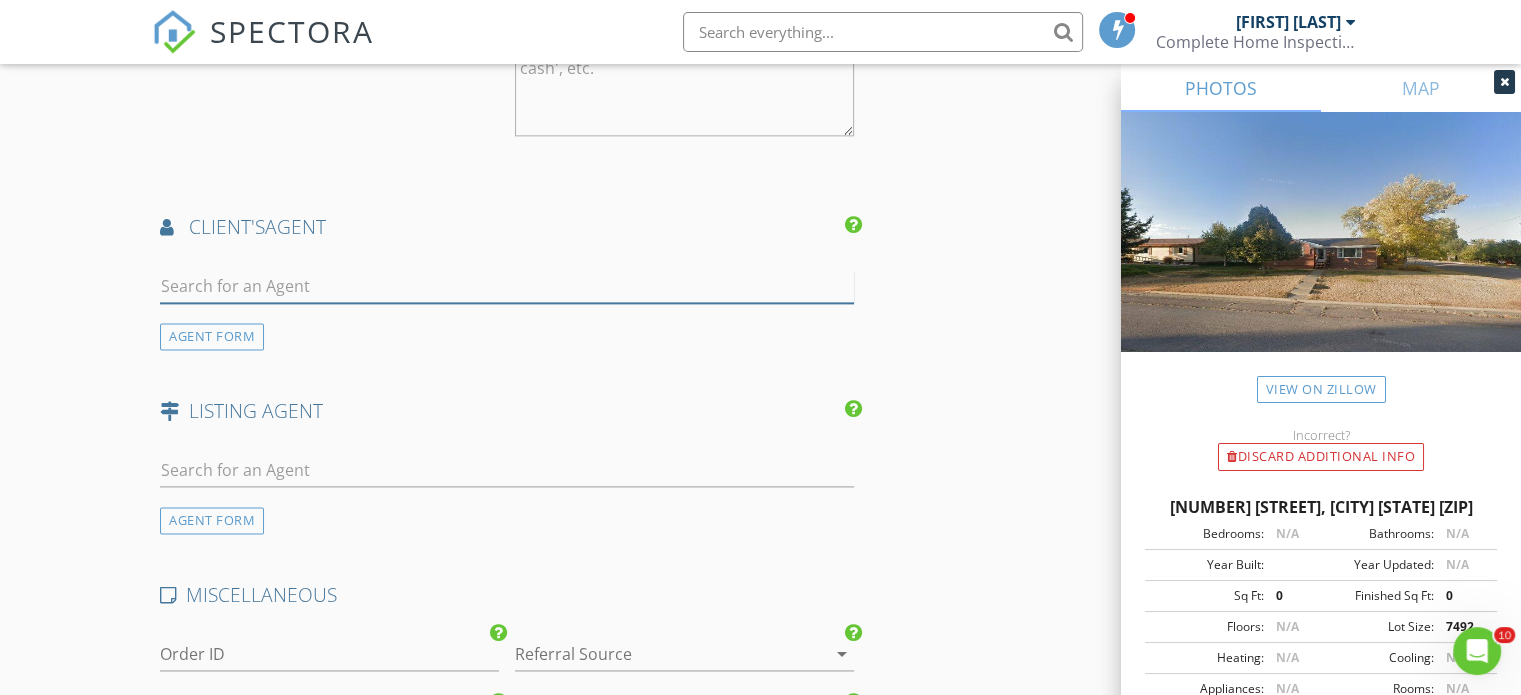 click at bounding box center [507, 286] 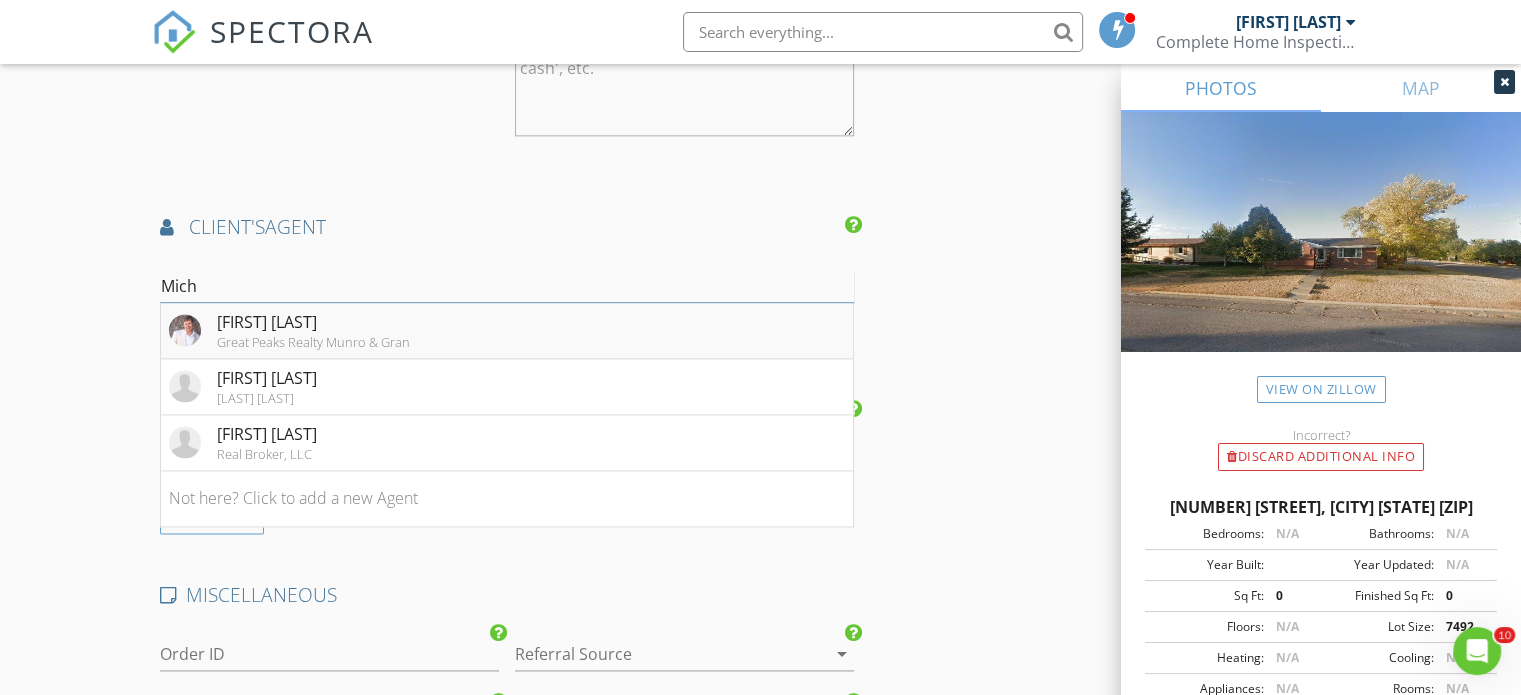 type on "Mich" 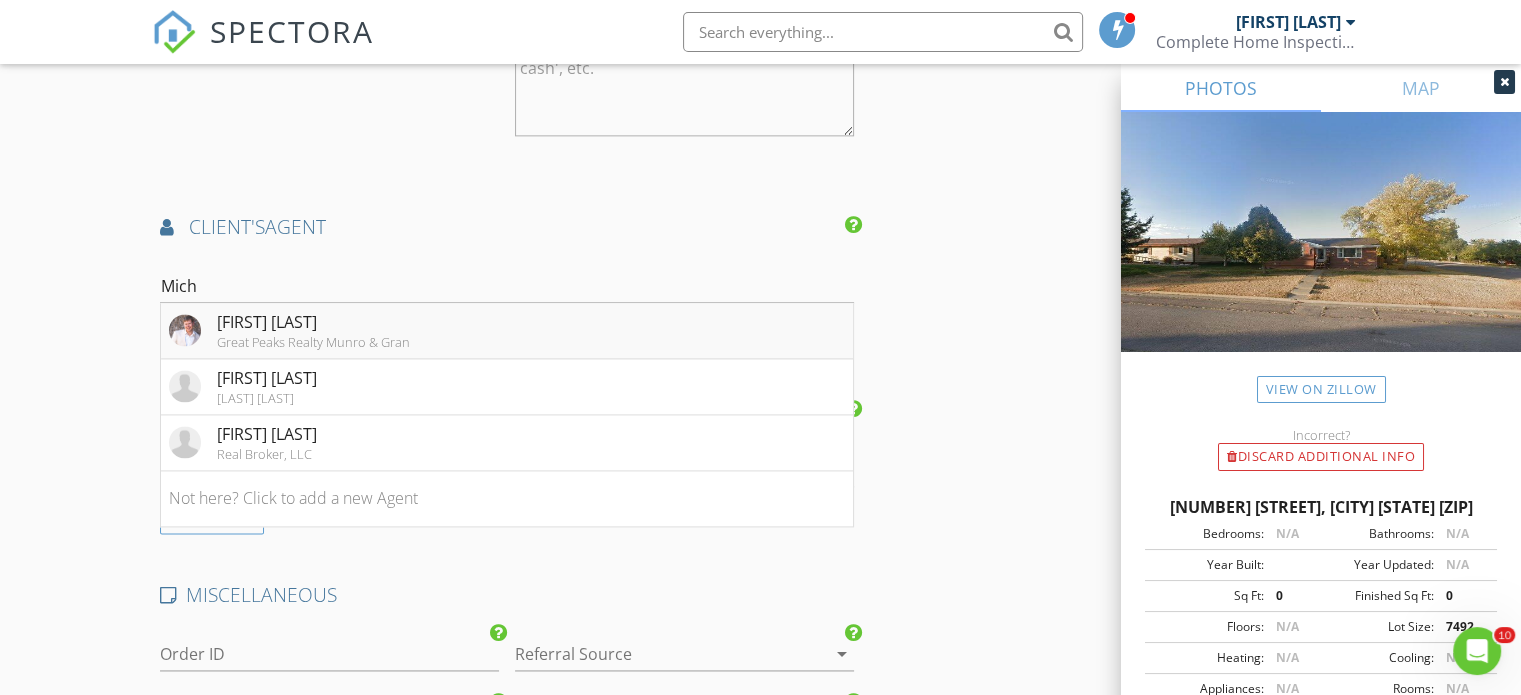 click on "[FIRST] [LAST]" at bounding box center [313, 322] 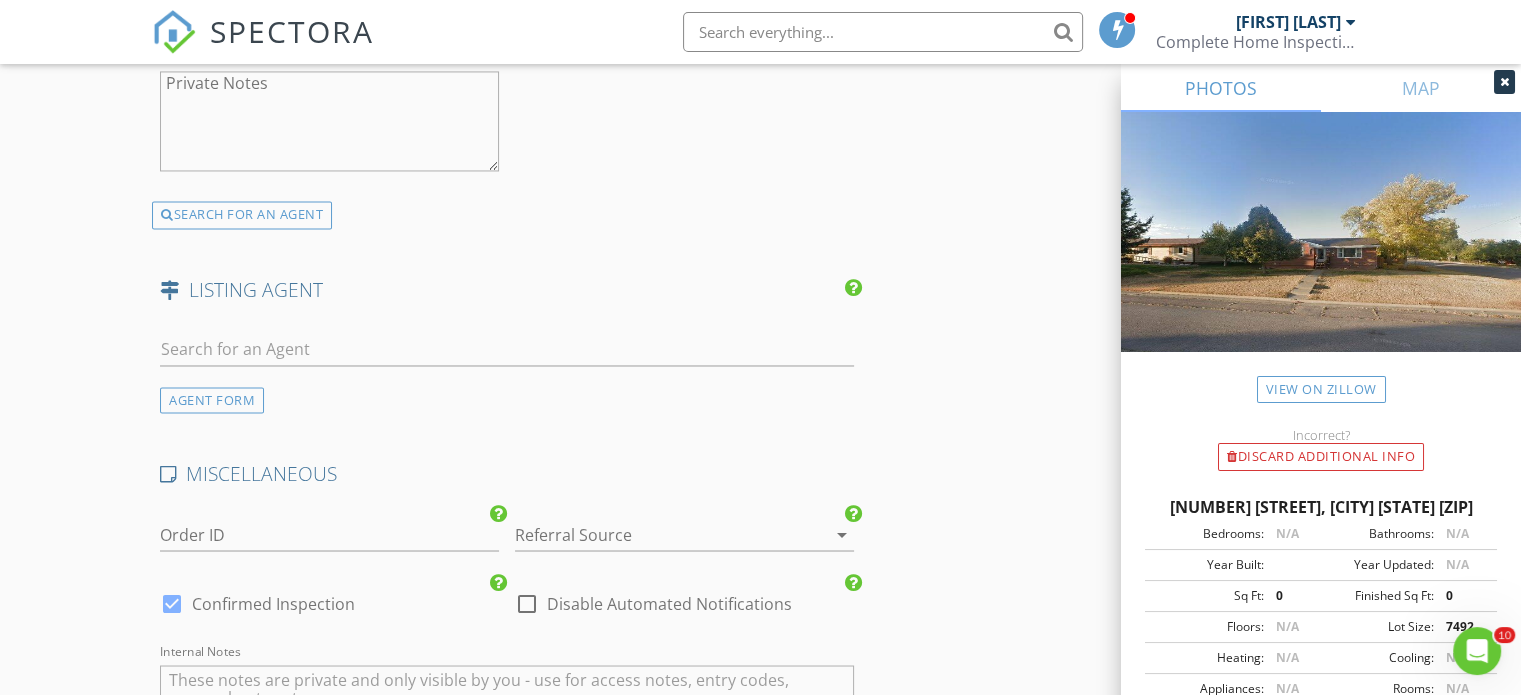 scroll, scrollTop: 3720, scrollLeft: 0, axis: vertical 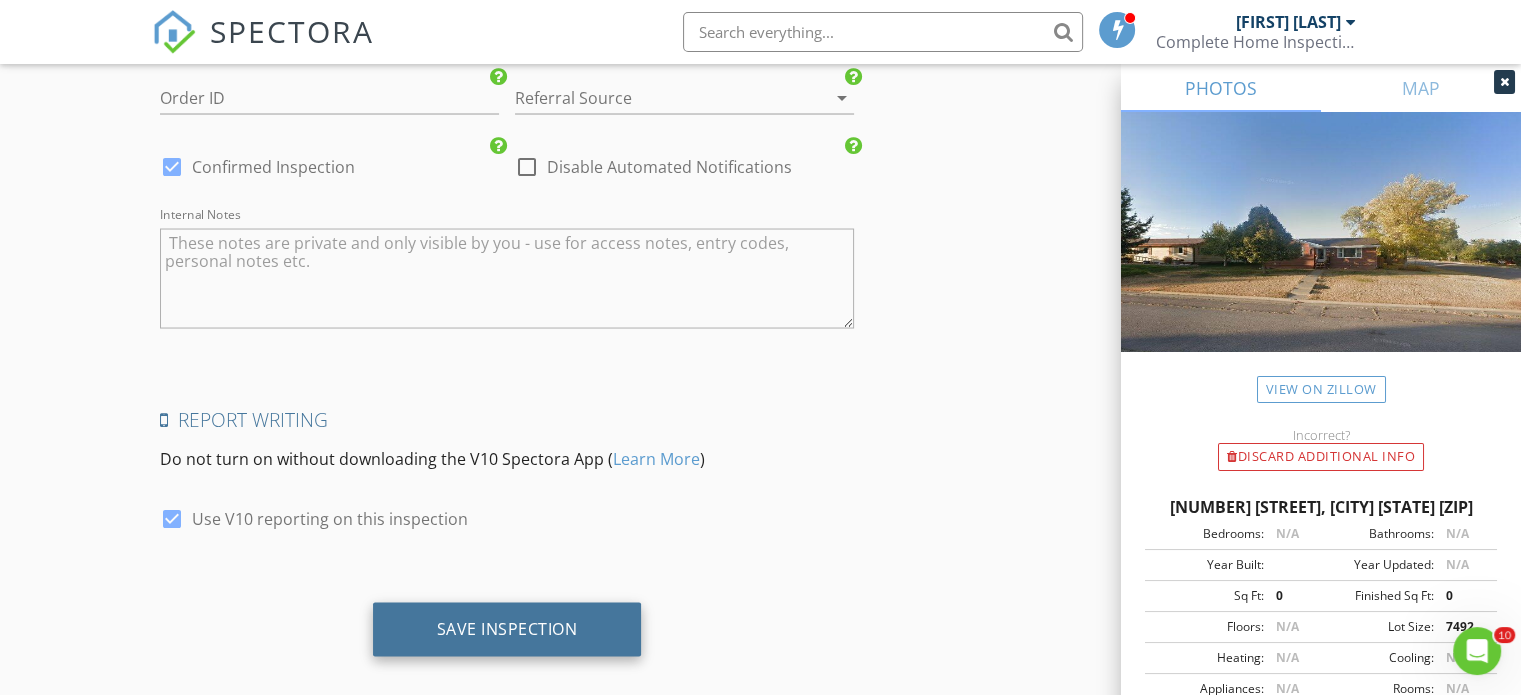 click on "Save Inspection" at bounding box center (507, 628) 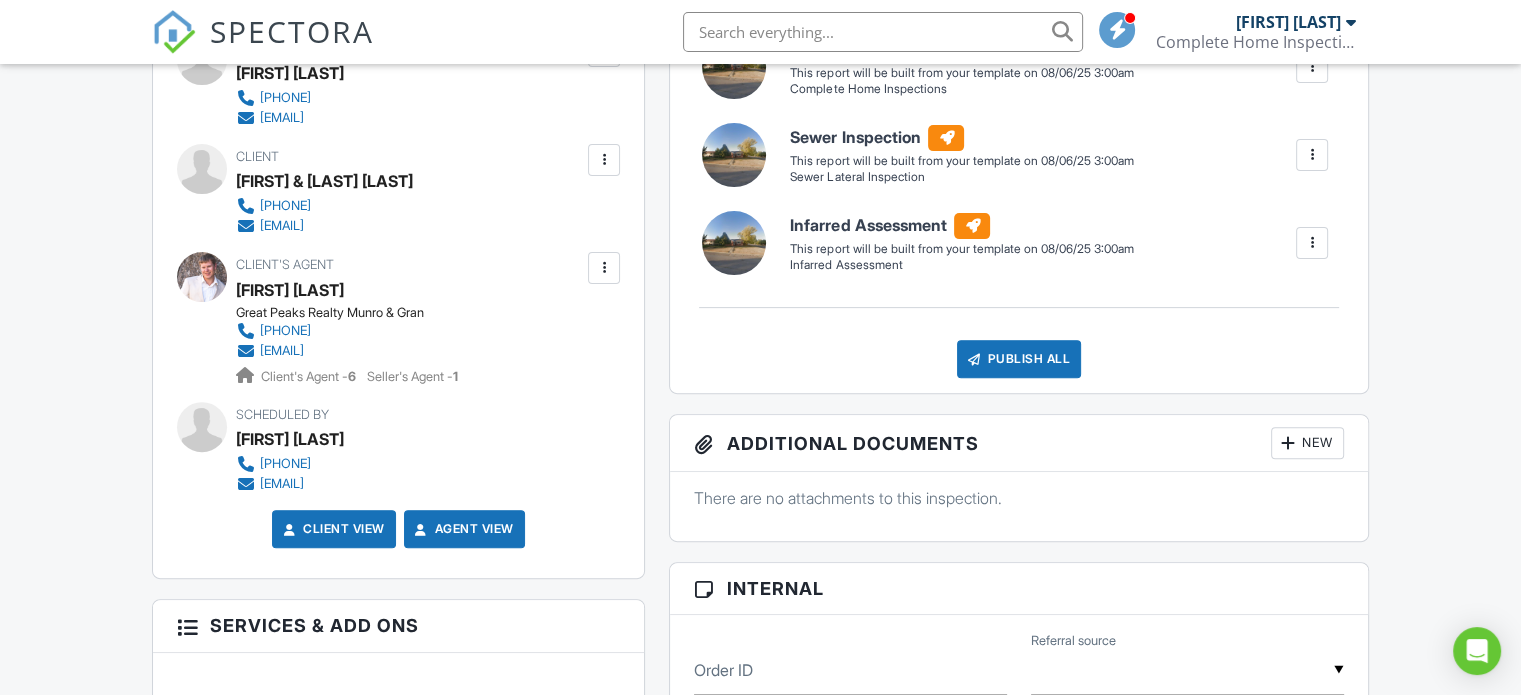 scroll, scrollTop: 624, scrollLeft: 0, axis: vertical 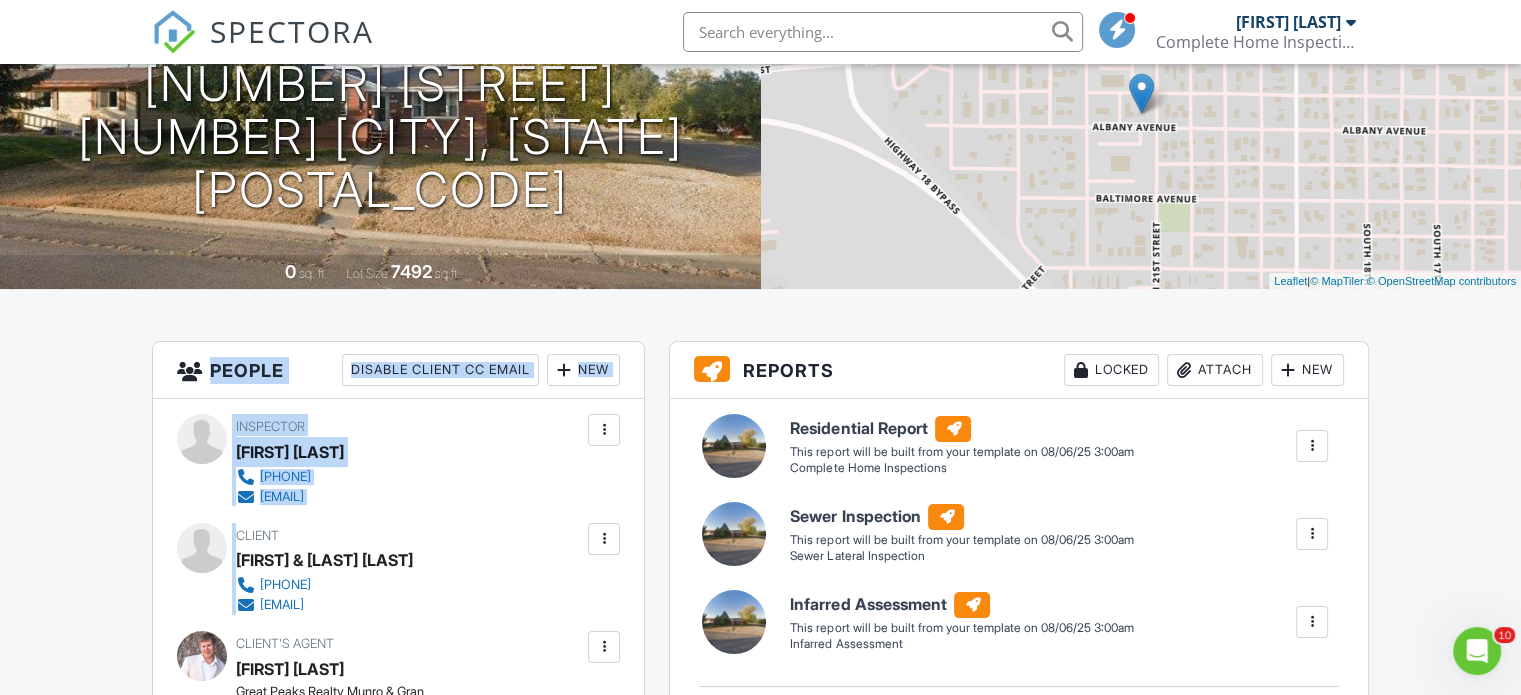 drag, startPoint x: 0, startPoint y: 0, endPoint x: 808, endPoint y: 699, distance: 1068.3937 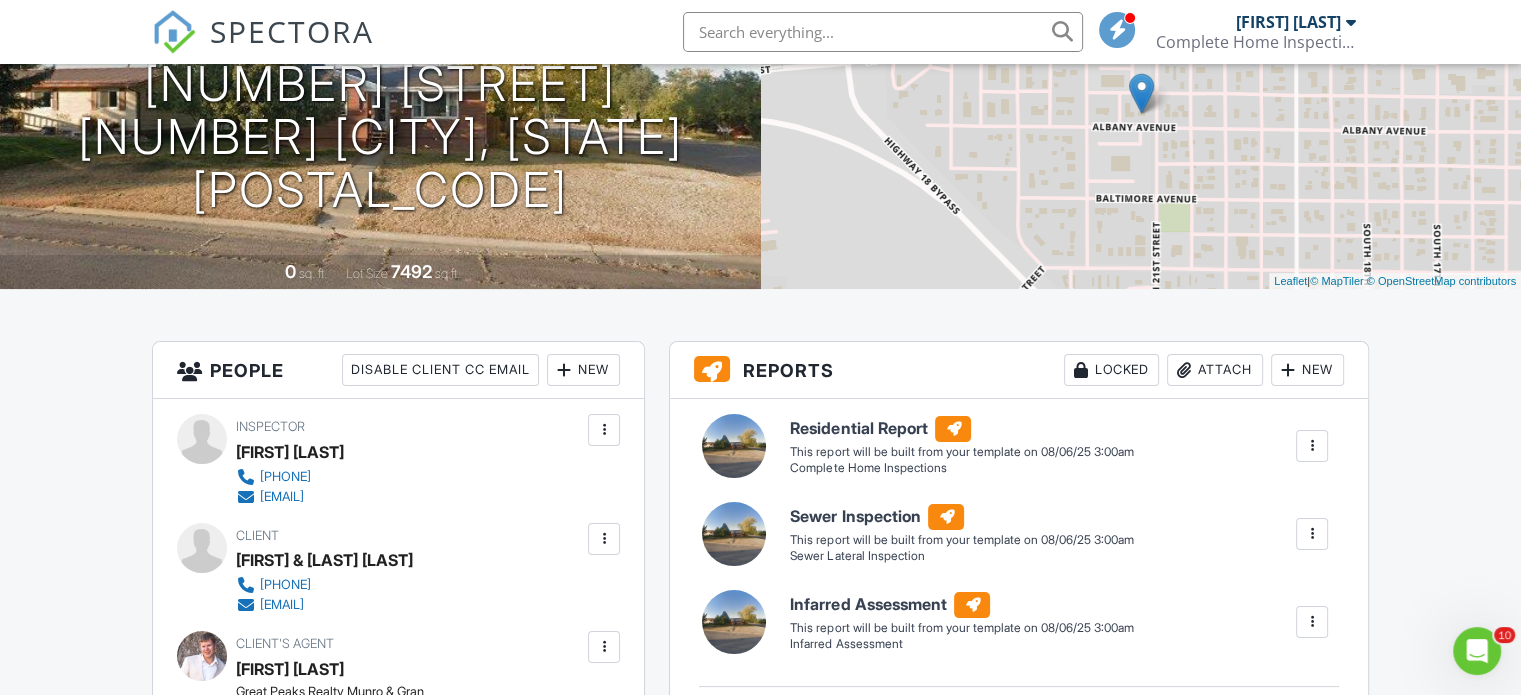 click on "Reports
Locked
Attach
New
Residential Report
Complete Home Inspections
Edit
View
Residential Report
Complete Home Inspections
This report will be built from your template on 08/06/25  3:00am
Quick Publish
Copy
Build Now
Delete
Sewer Inspection
Sewer Lateral Inspection
Edit
View
Sewer Inspection
Sewer Lateral Inspection
This report will be built from your template on 08/06/25  3:00am
Quick Publish
Copy
Build Now
Delete
Infarred Assessment
Infarred Assessment
Edit
View
Infarred Assessment
Infarred Assessment
This report will be built from your template on 08/06/25  3:00am
Quick Publish
Copy
Build Now
Delete
Publish All" at bounding box center [1019, 1249] 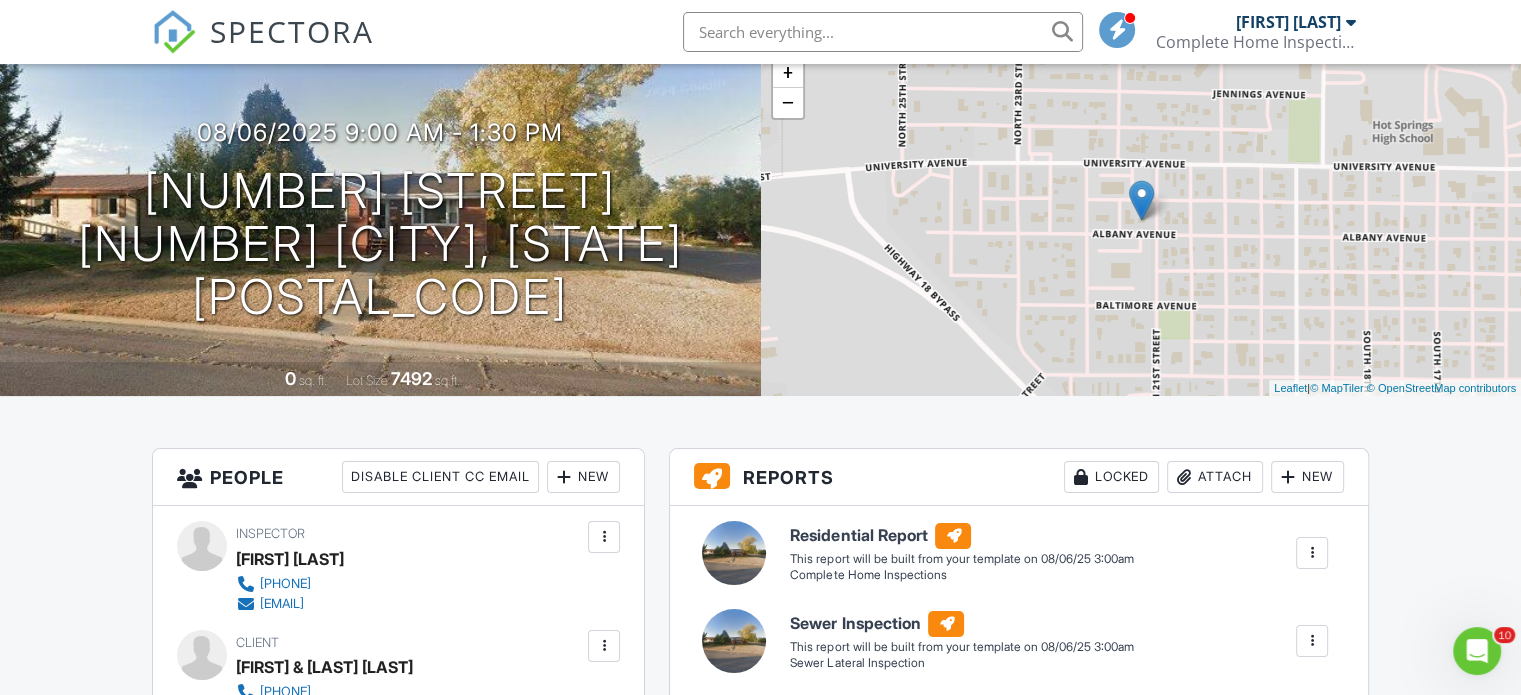 scroll, scrollTop: 0, scrollLeft: 0, axis: both 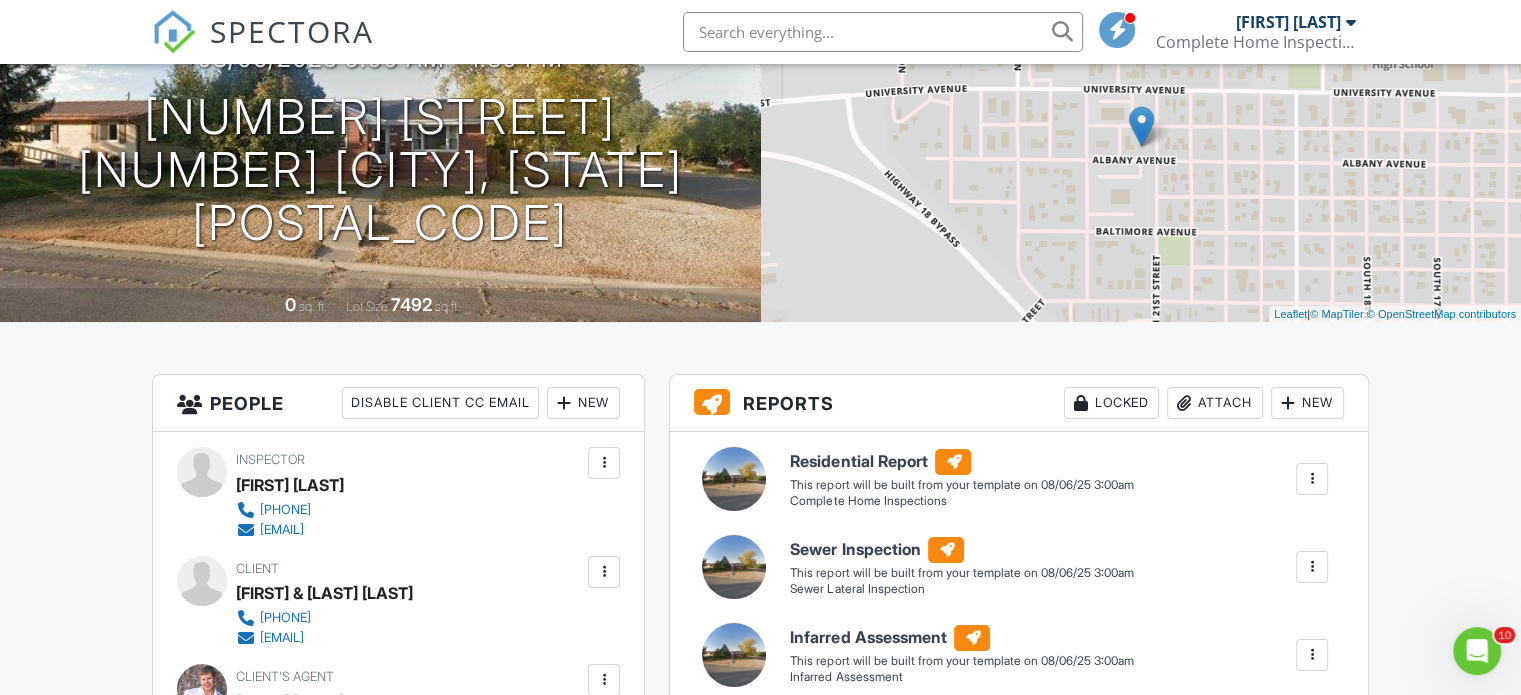 click on "08/06/2025  9:00 am
- 1:30 pm
2102 Albany Ave
Hot Springs, SD 57747" at bounding box center [380, 147] 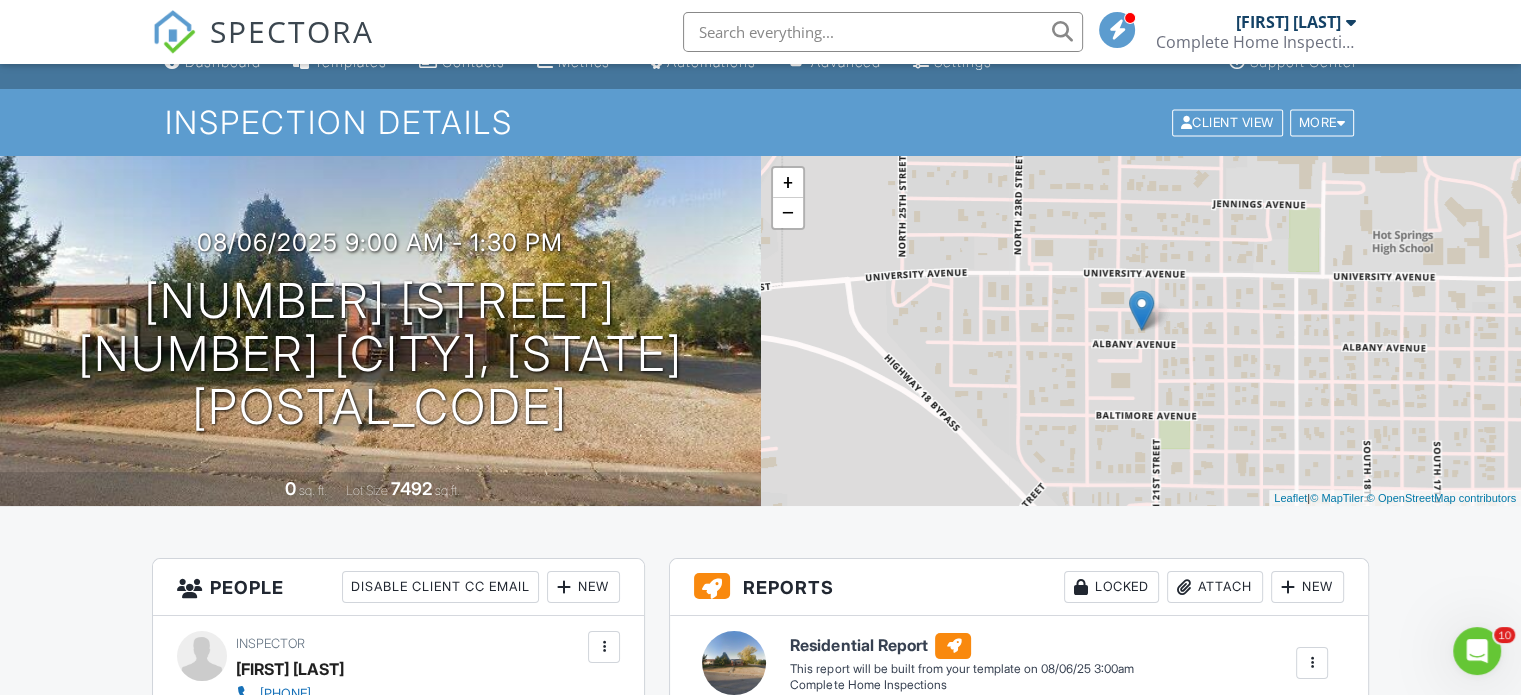 scroll, scrollTop: 0, scrollLeft: 0, axis: both 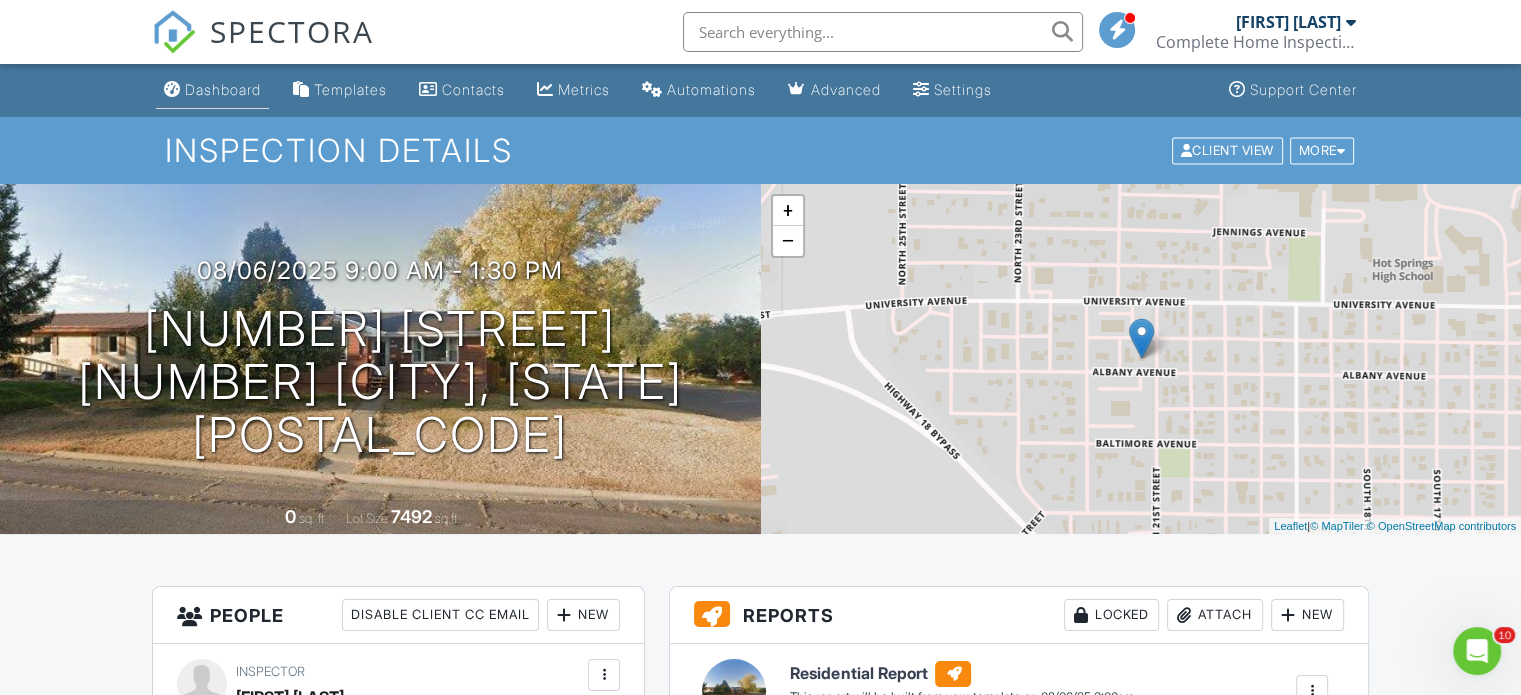 click on "Dashboard" at bounding box center [223, 89] 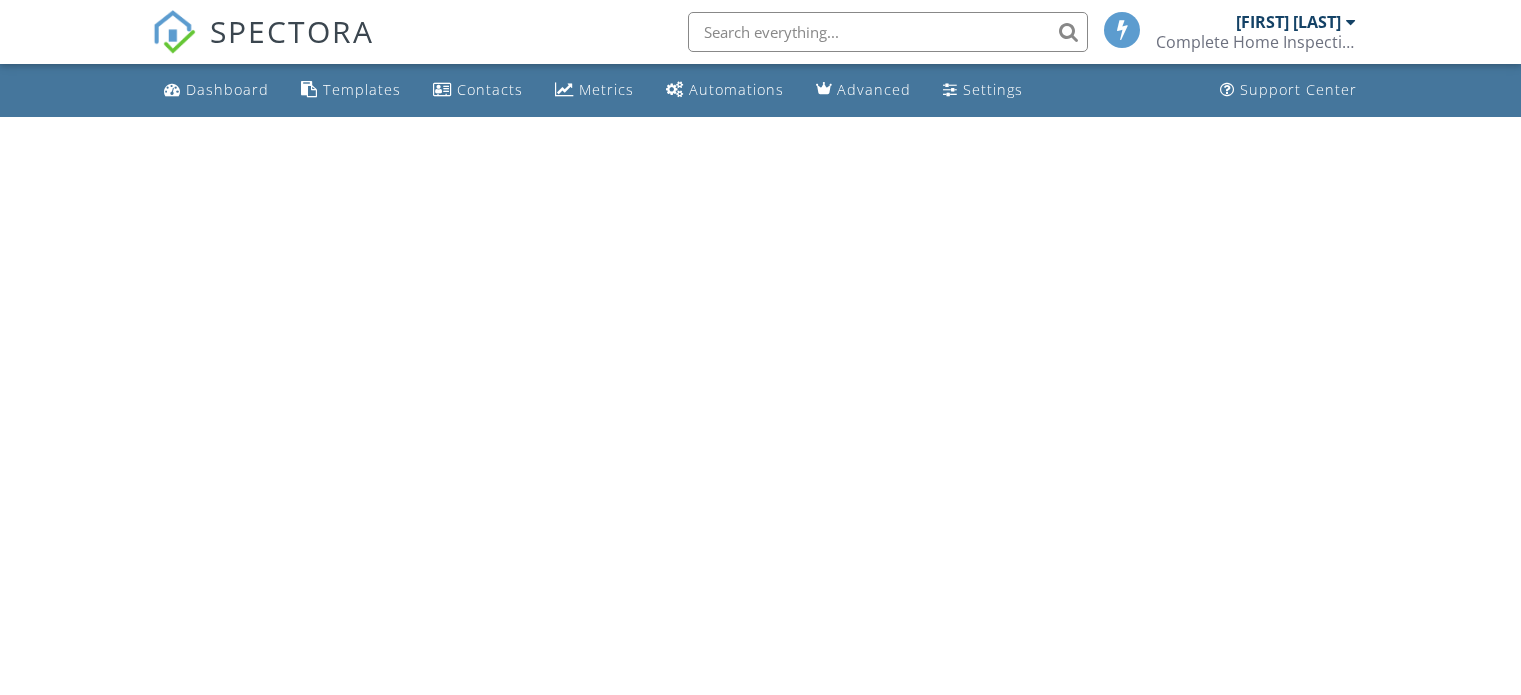 scroll, scrollTop: 0, scrollLeft: 0, axis: both 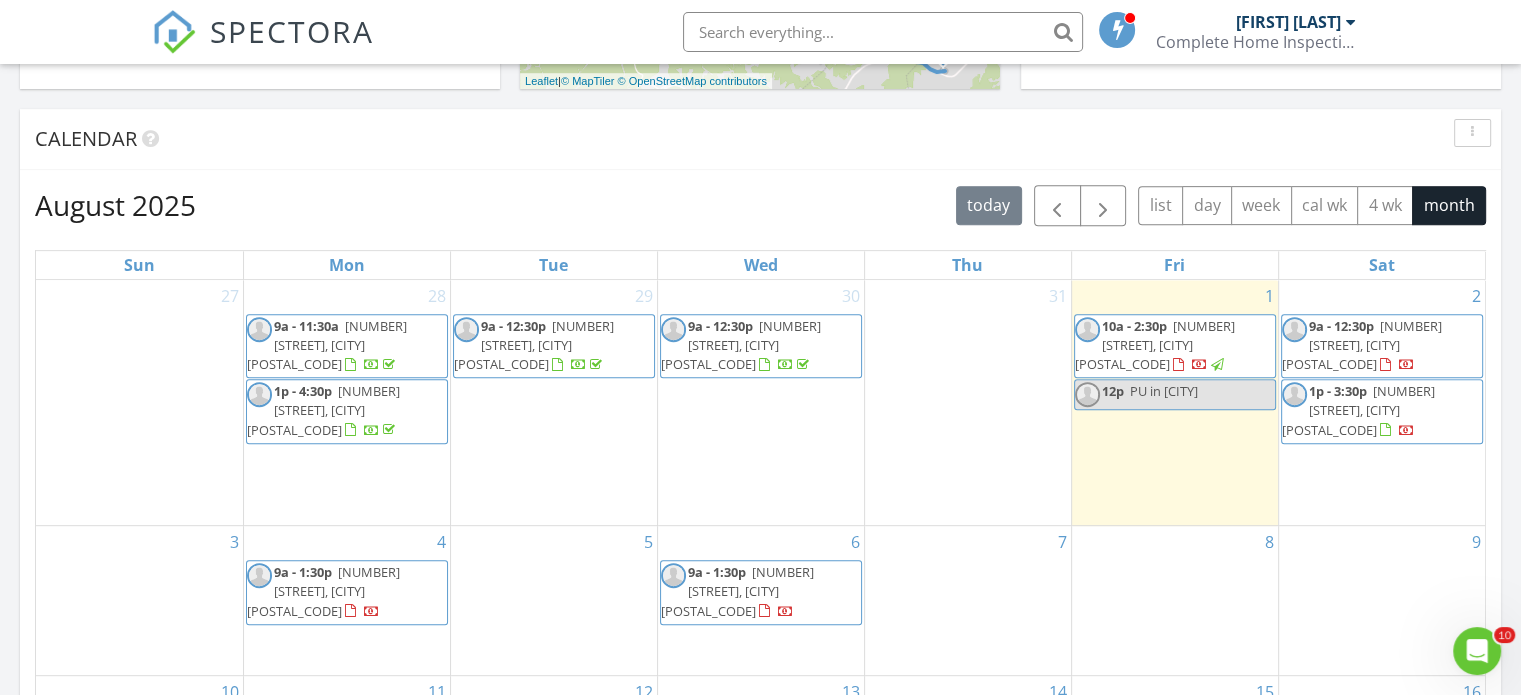 click on "[NUMBER] [STREET], [CITY] [POSTAL_CODE]" at bounding box center (1362, 345) 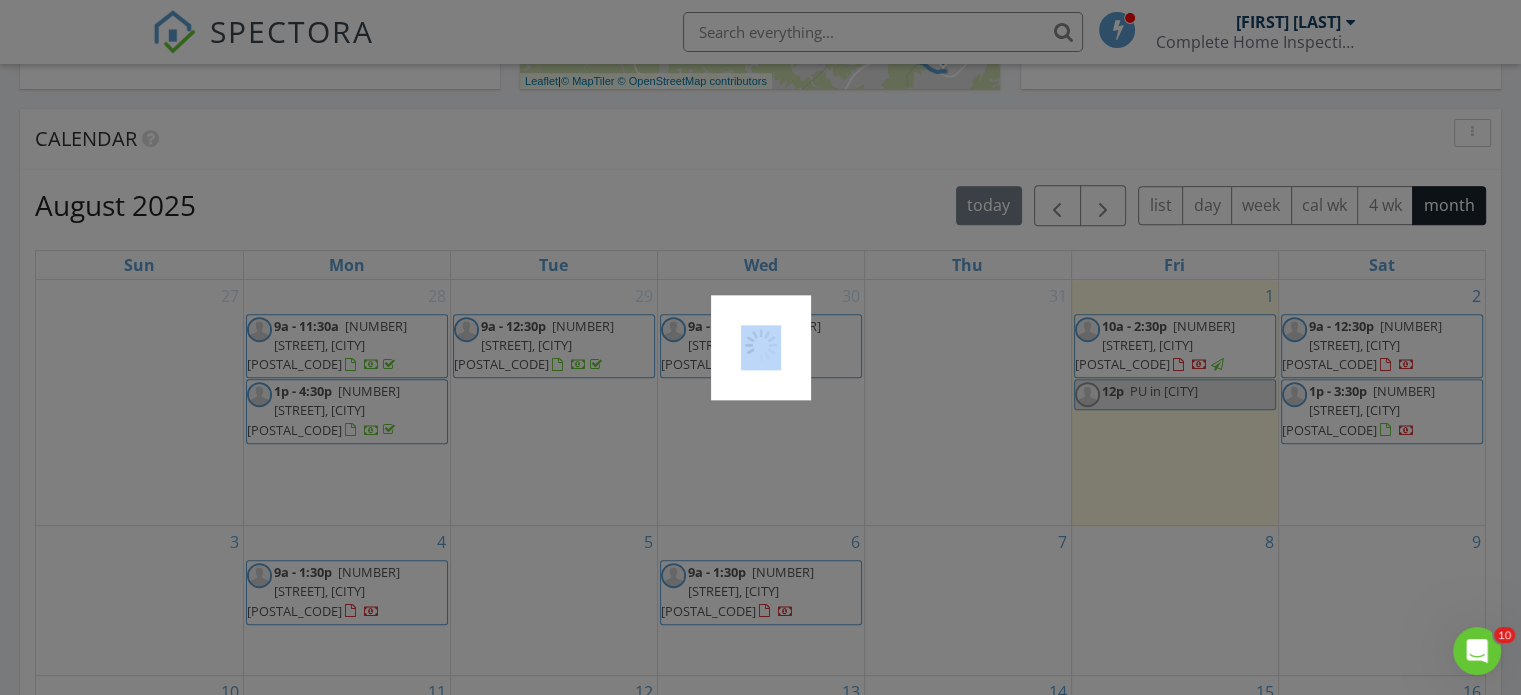 click at bounding box center [760, 347] 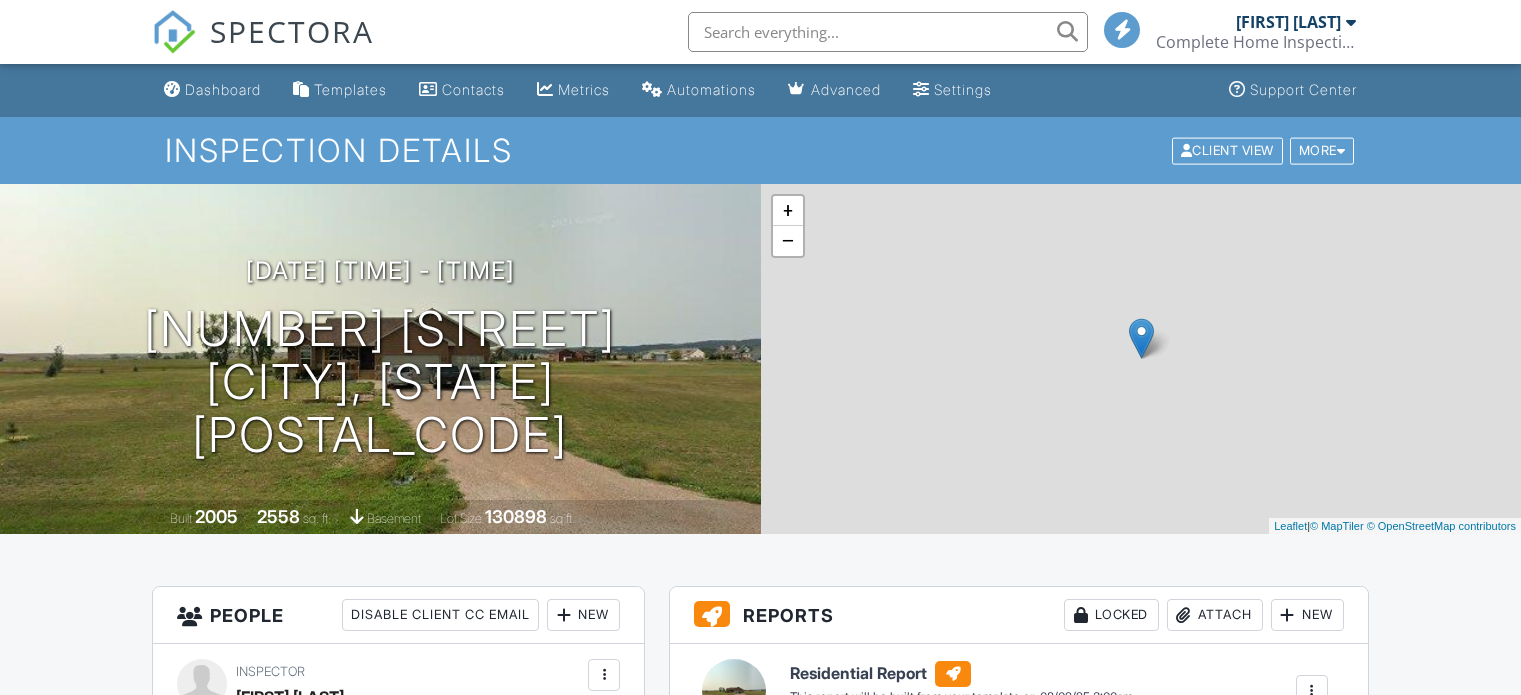 scroll, scrollTop: 0, scrollLeft: 0, axis: both 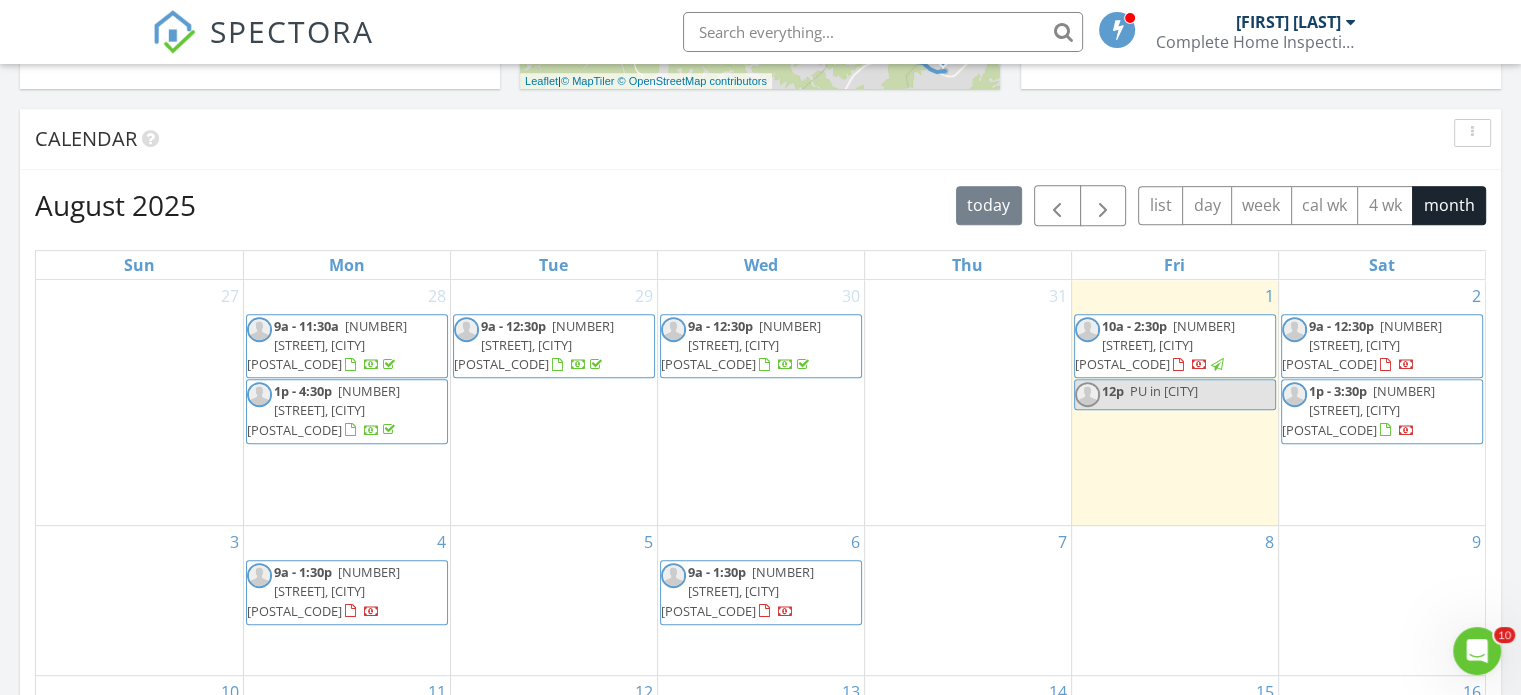 click on "9a - 12:30p
1767 Green Meadows Dr, Piedmont 57769" at bounding box center [1382, 346] 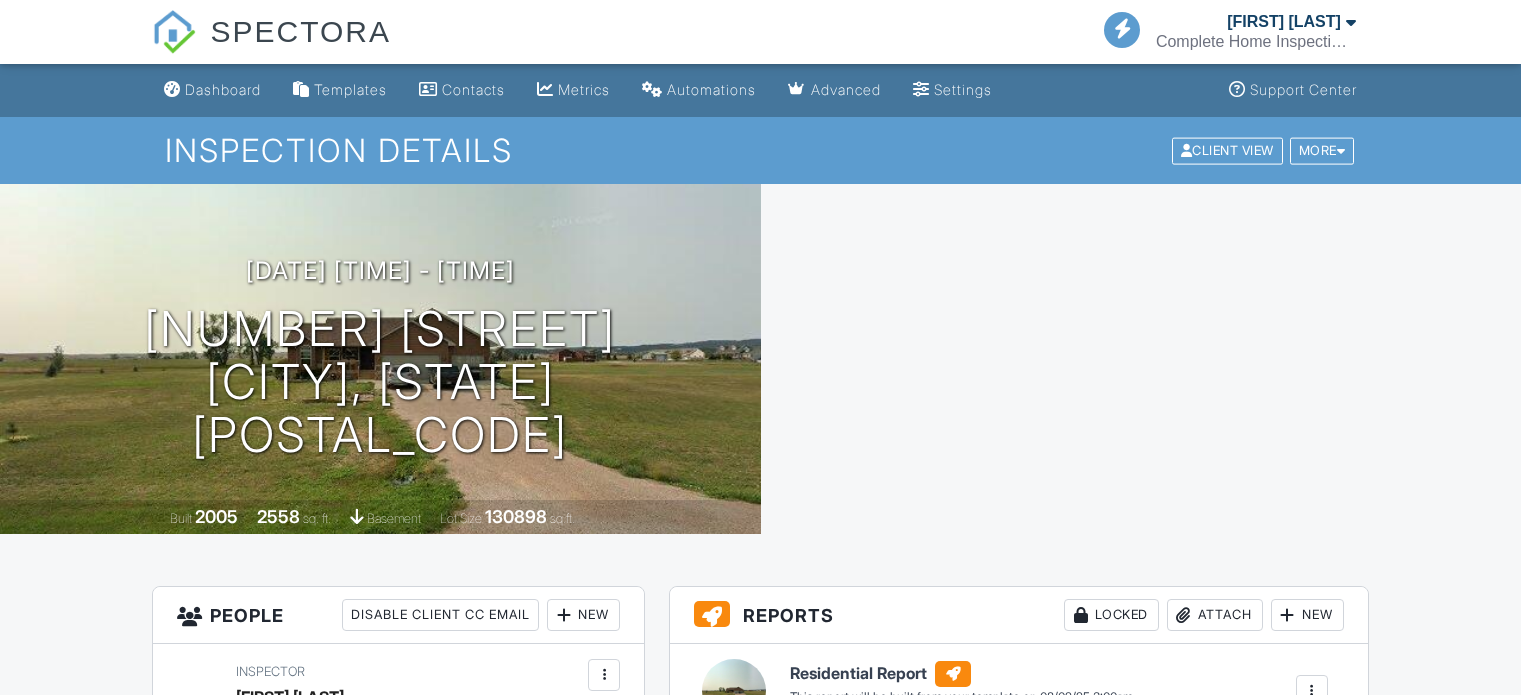 scroll, scrollTop: 0, scrollLeft: 0, axis: both 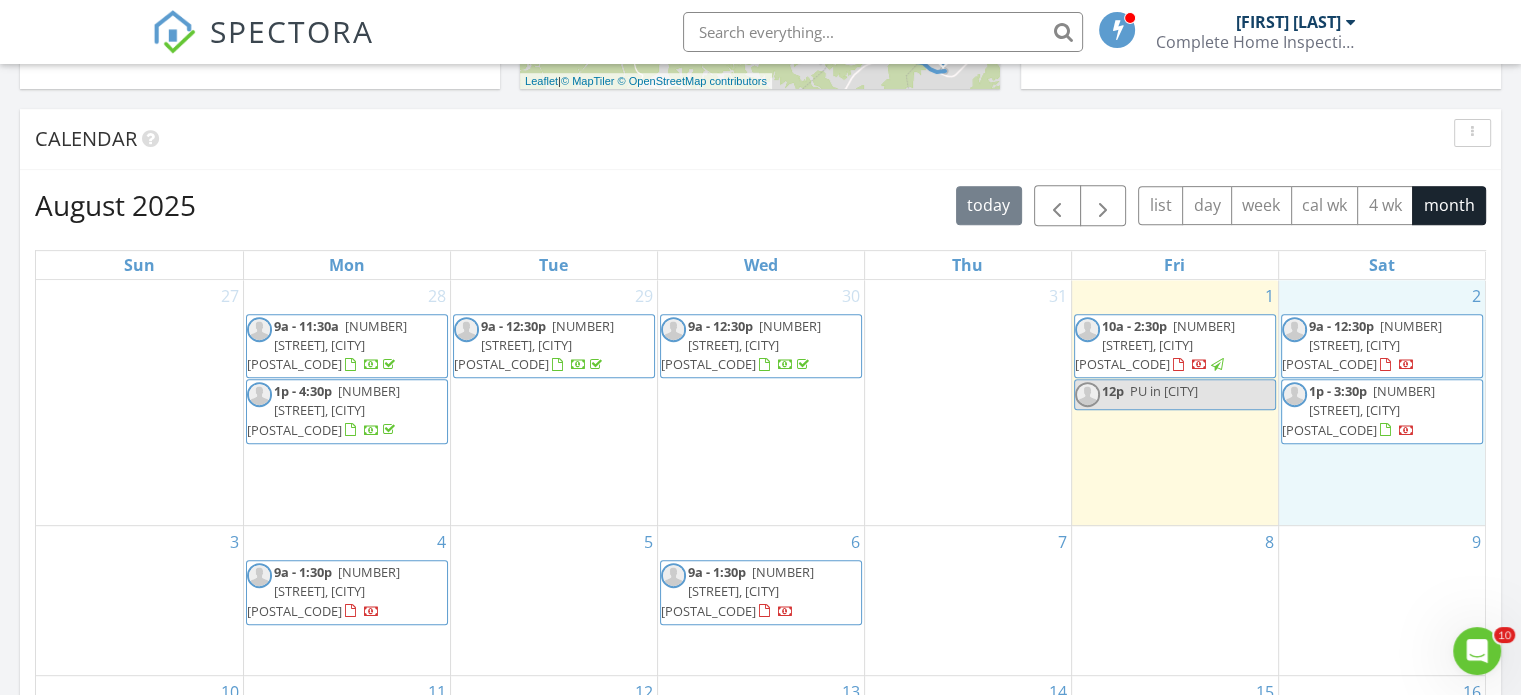 click on "2
9a - 12:30p
[NUMBER] [STREET], [CITY] [POSTAL_CODE]
1p - 3:30p
[NUMBER] [STREET], [CITY] [POSTAL_CODE]" at bounding box center [1382, 402] 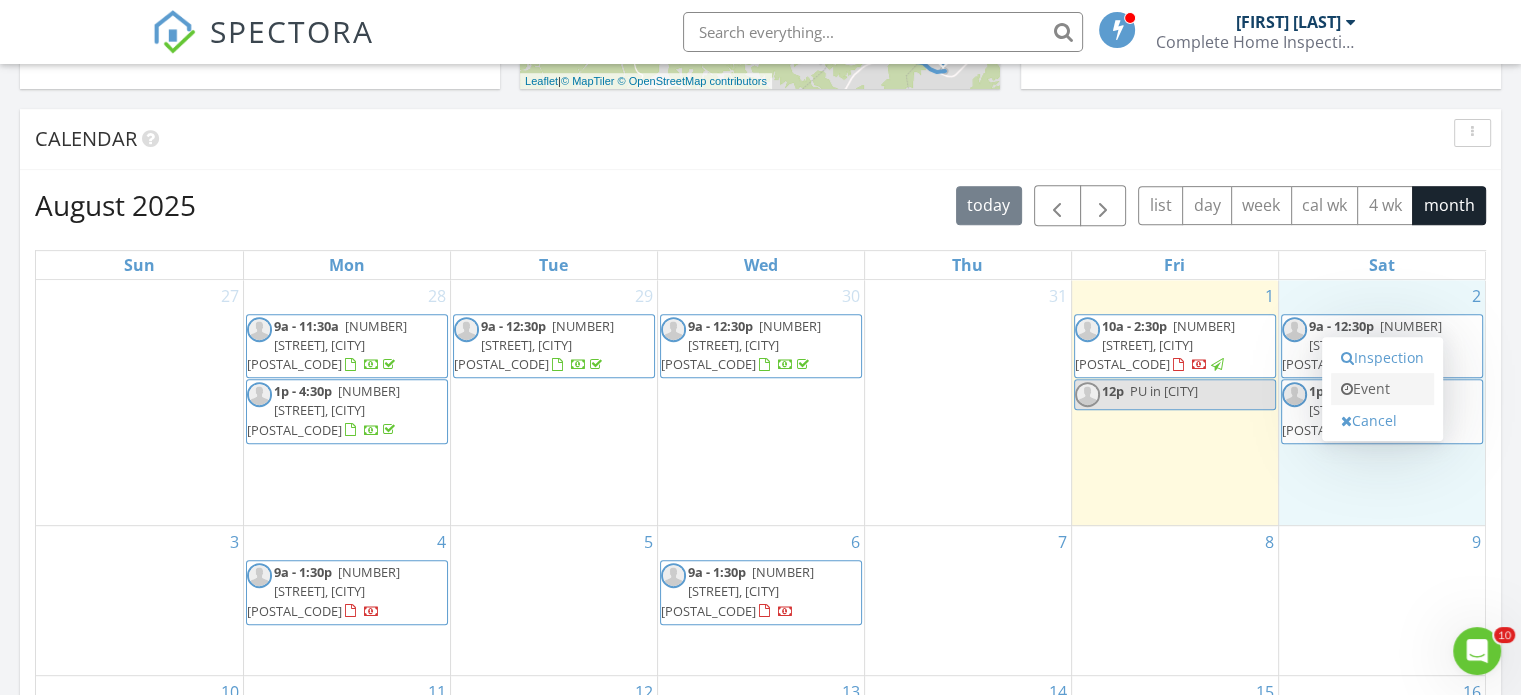 click on "Event" at bounding box center [1382, 389] 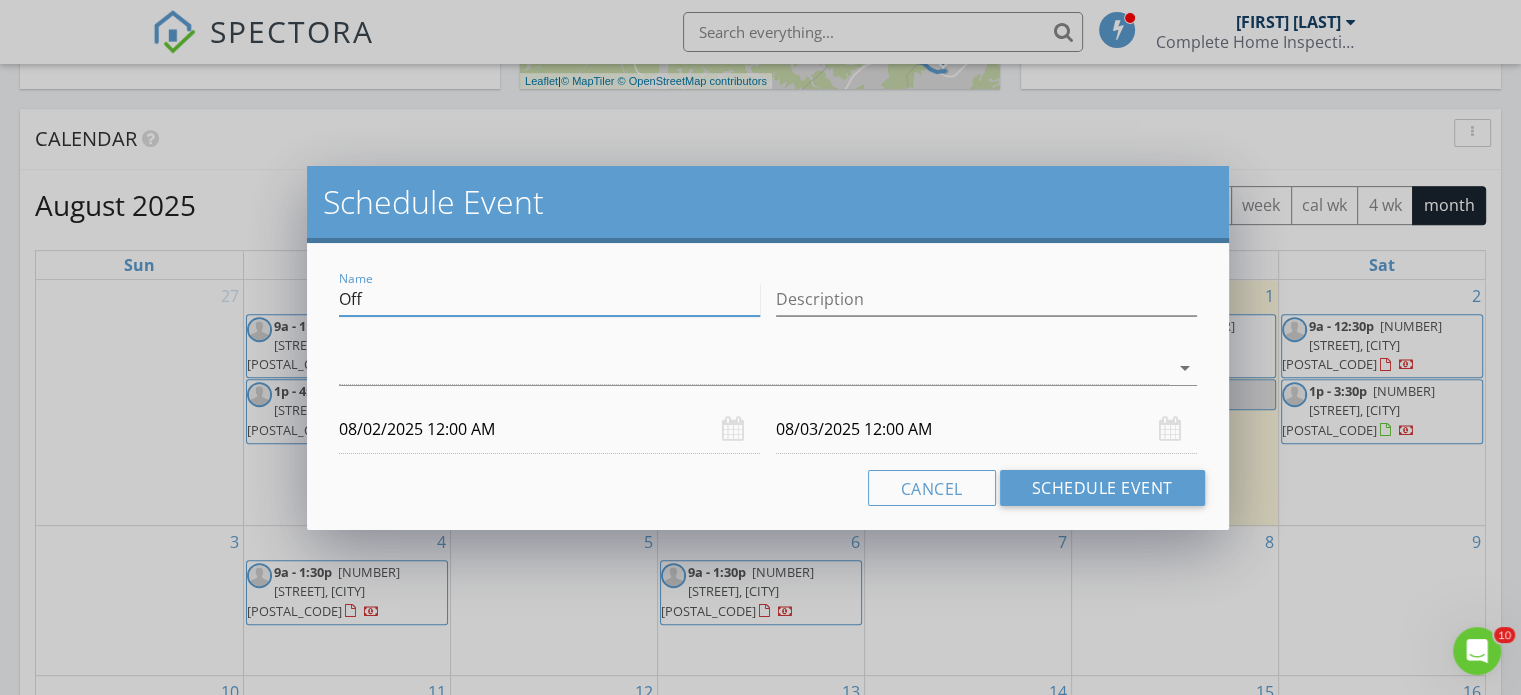 click on "Off" at bounding box center (549, 299) 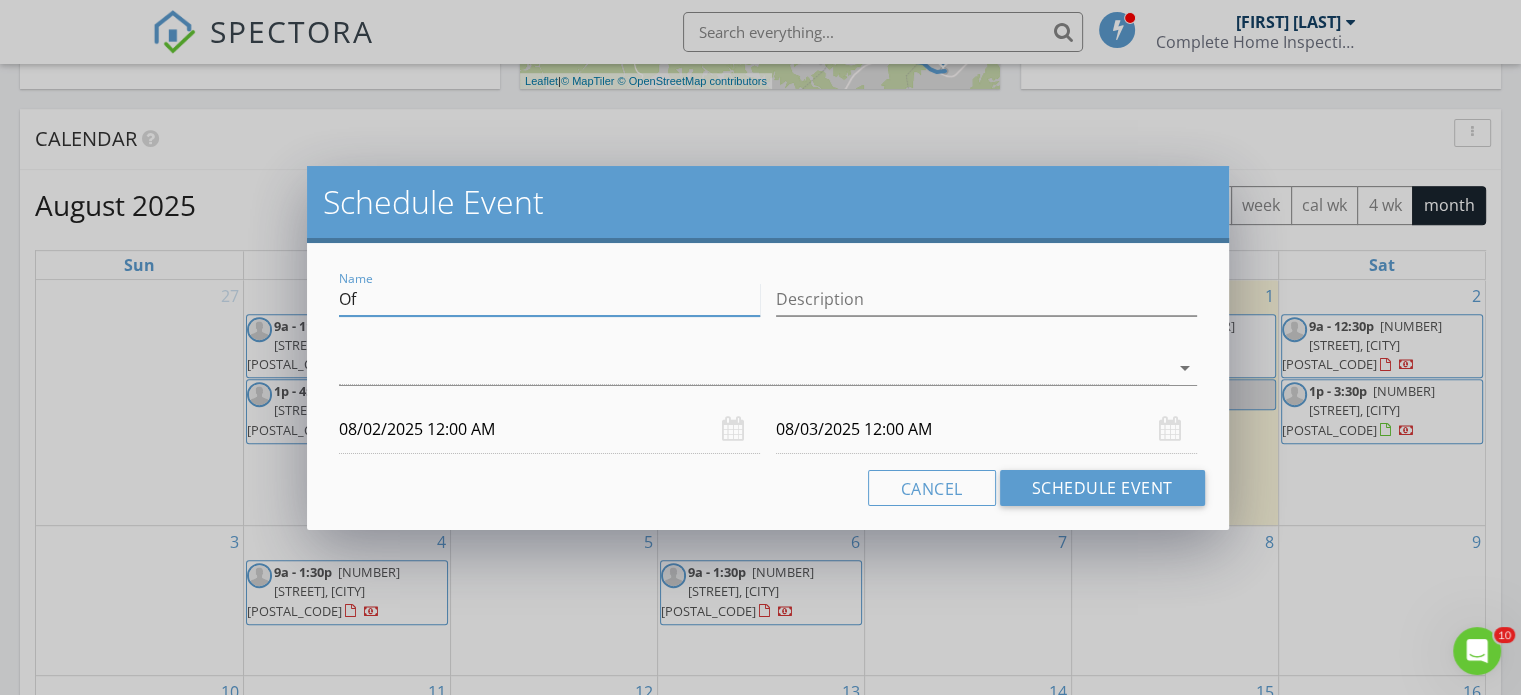 type on "O" 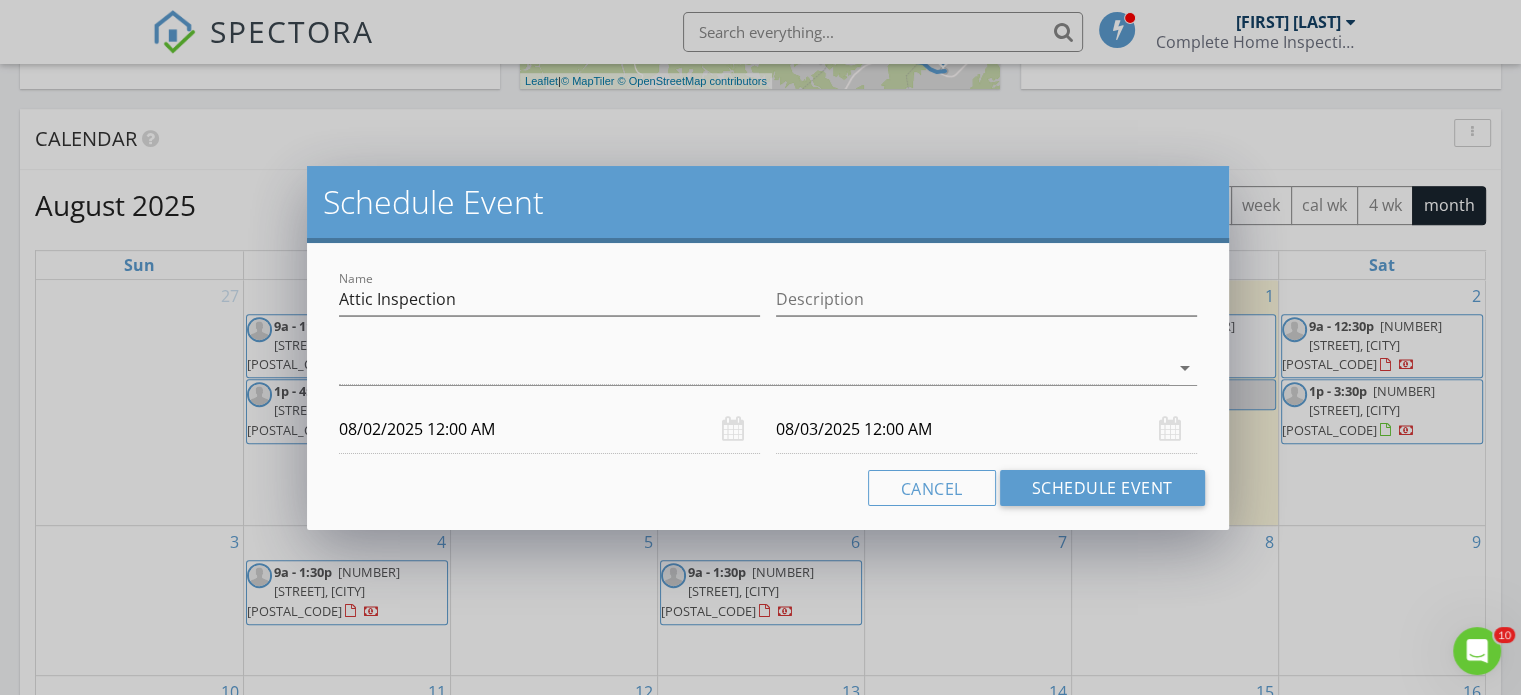 drag, startPoint x: 568, startPoint y: 183, endPoint x: 579, endPoint y: 187, distance: 11.7046995 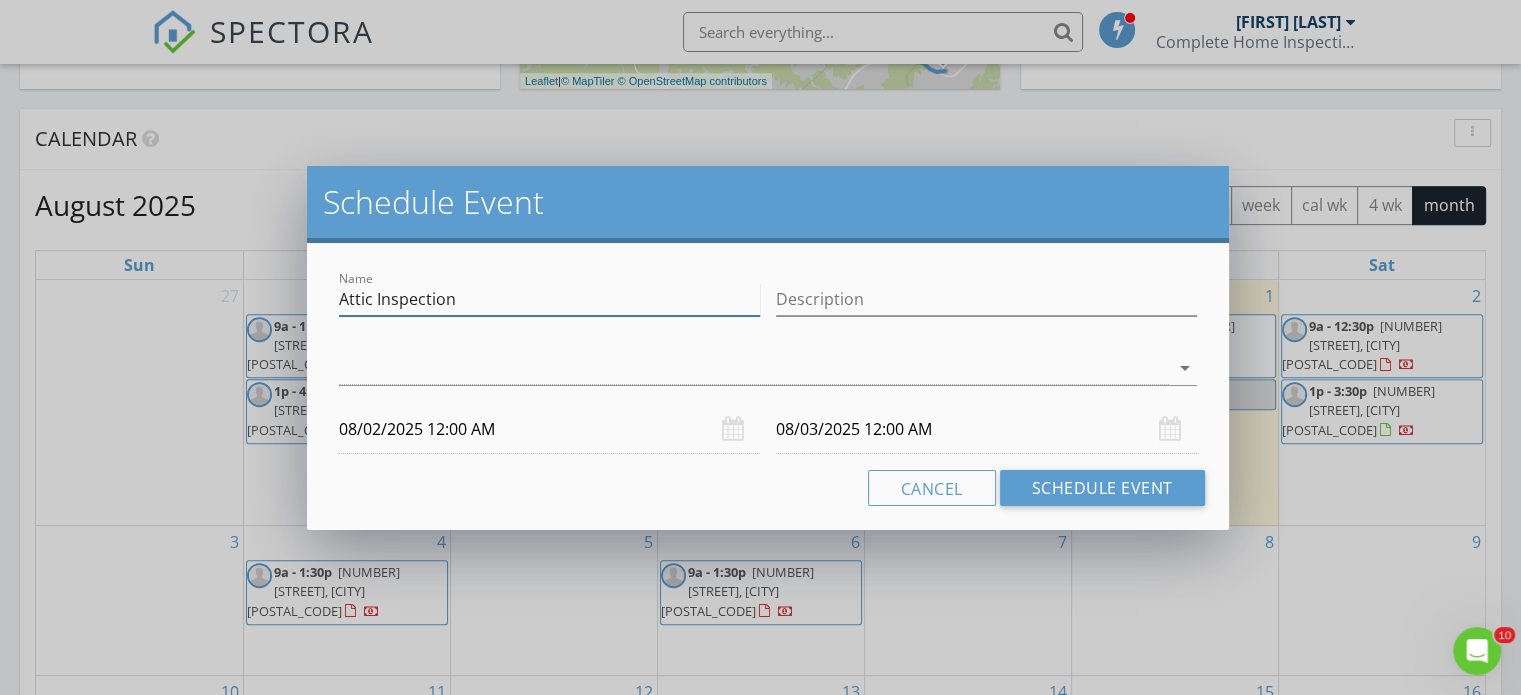 click on "Attic Inspection" at bounding box center (549, 299) 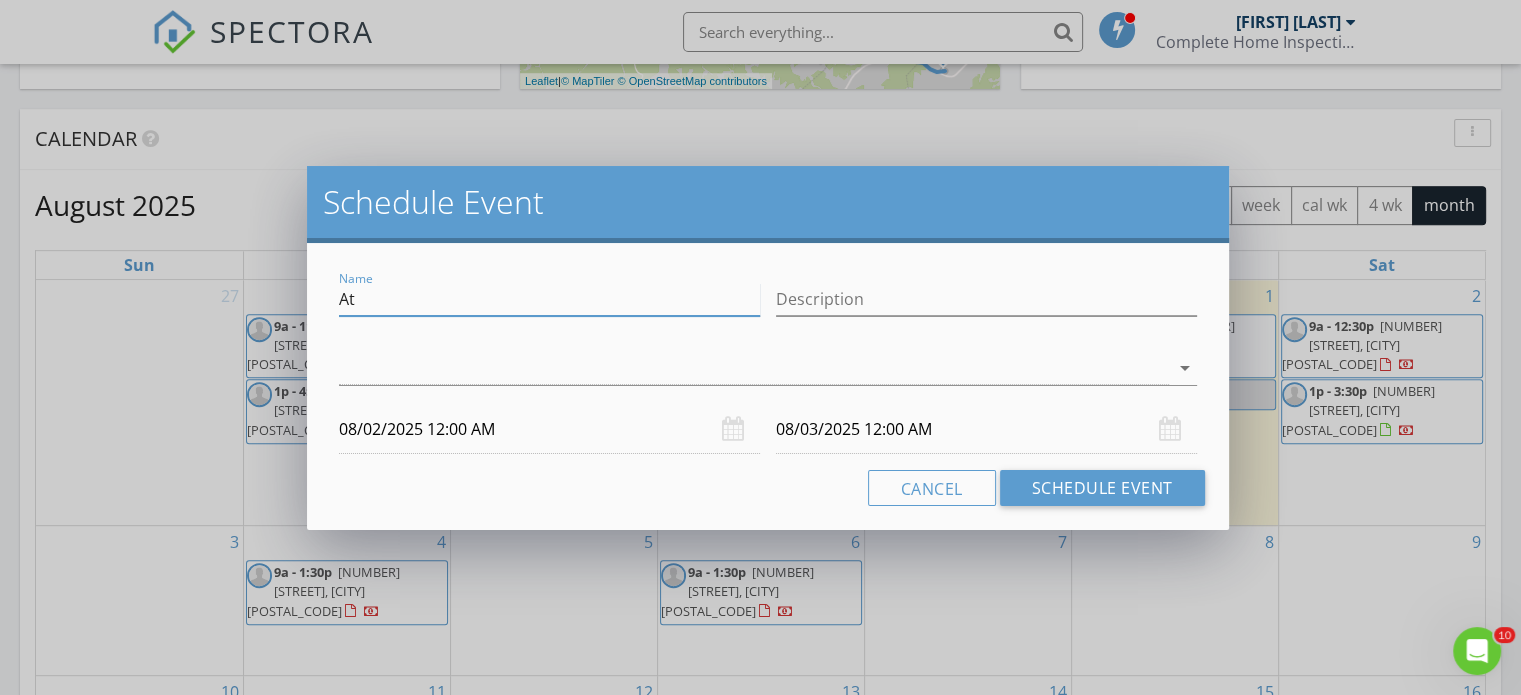 type on "A" 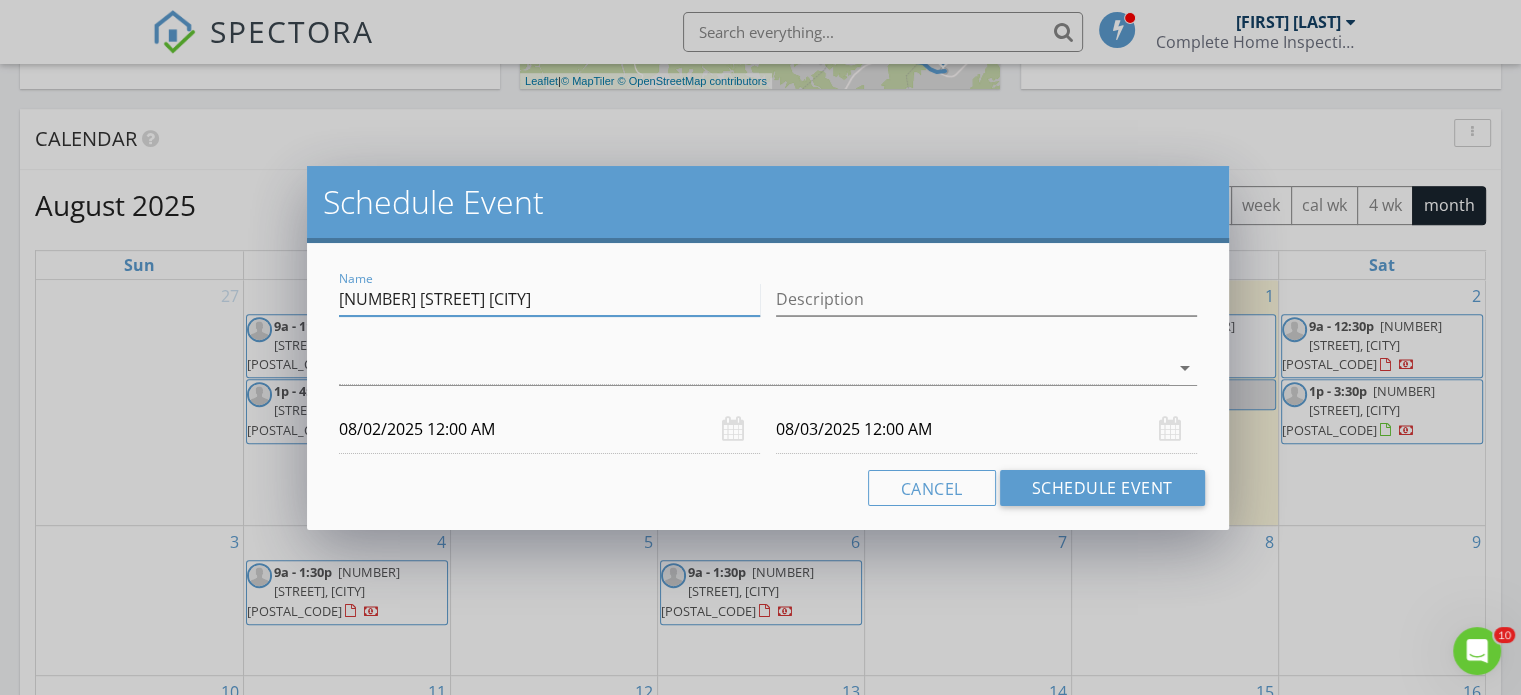 type on "[NUMBER] [STREET] [CITY]" 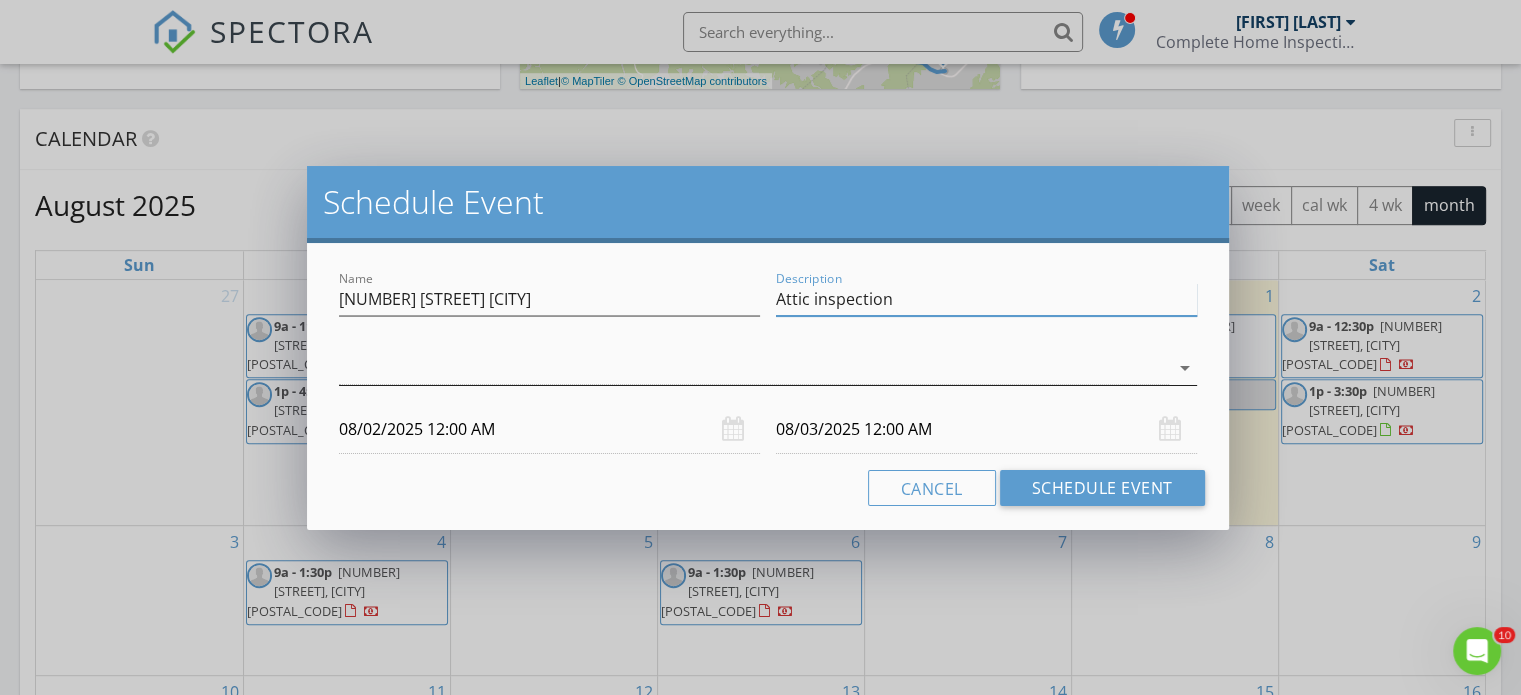type on "Attic inspection" 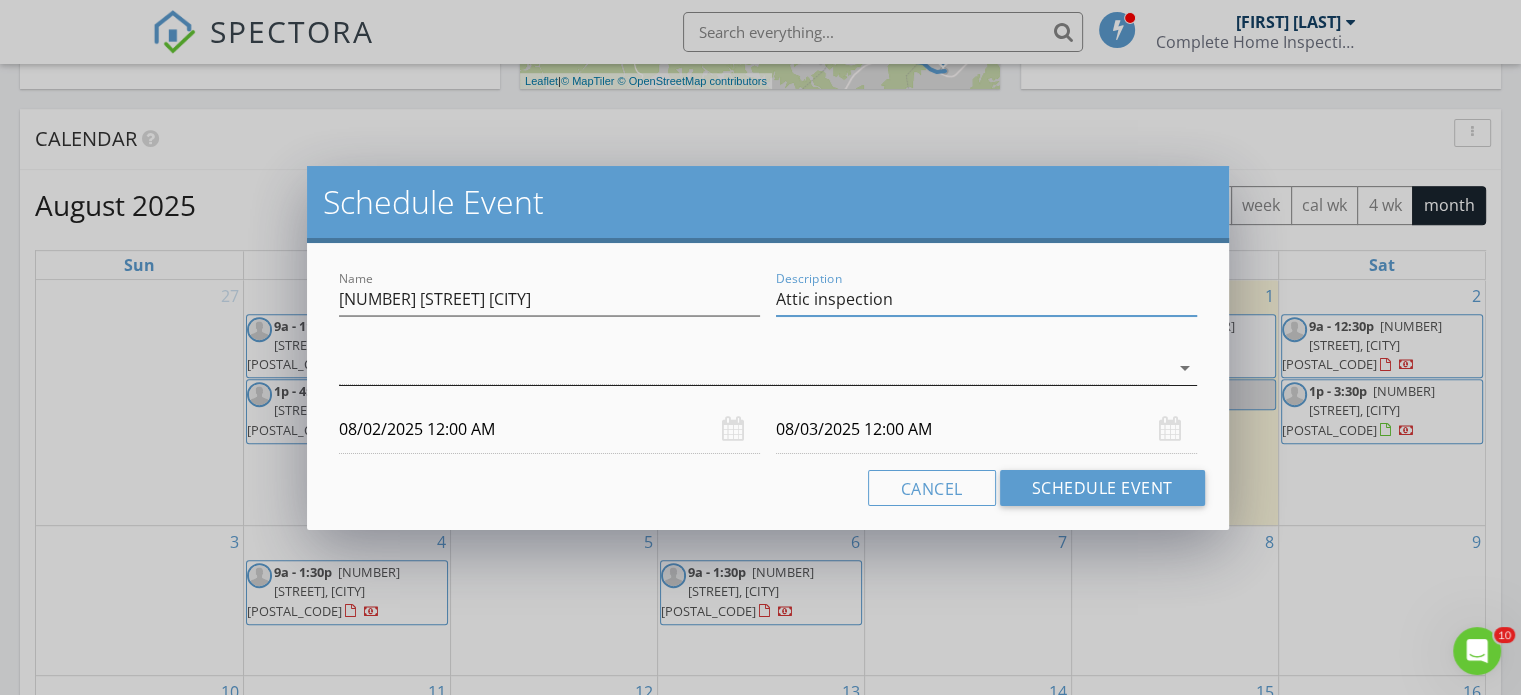 click on "arrow_drop_down" at bounding box center [1185, 368] 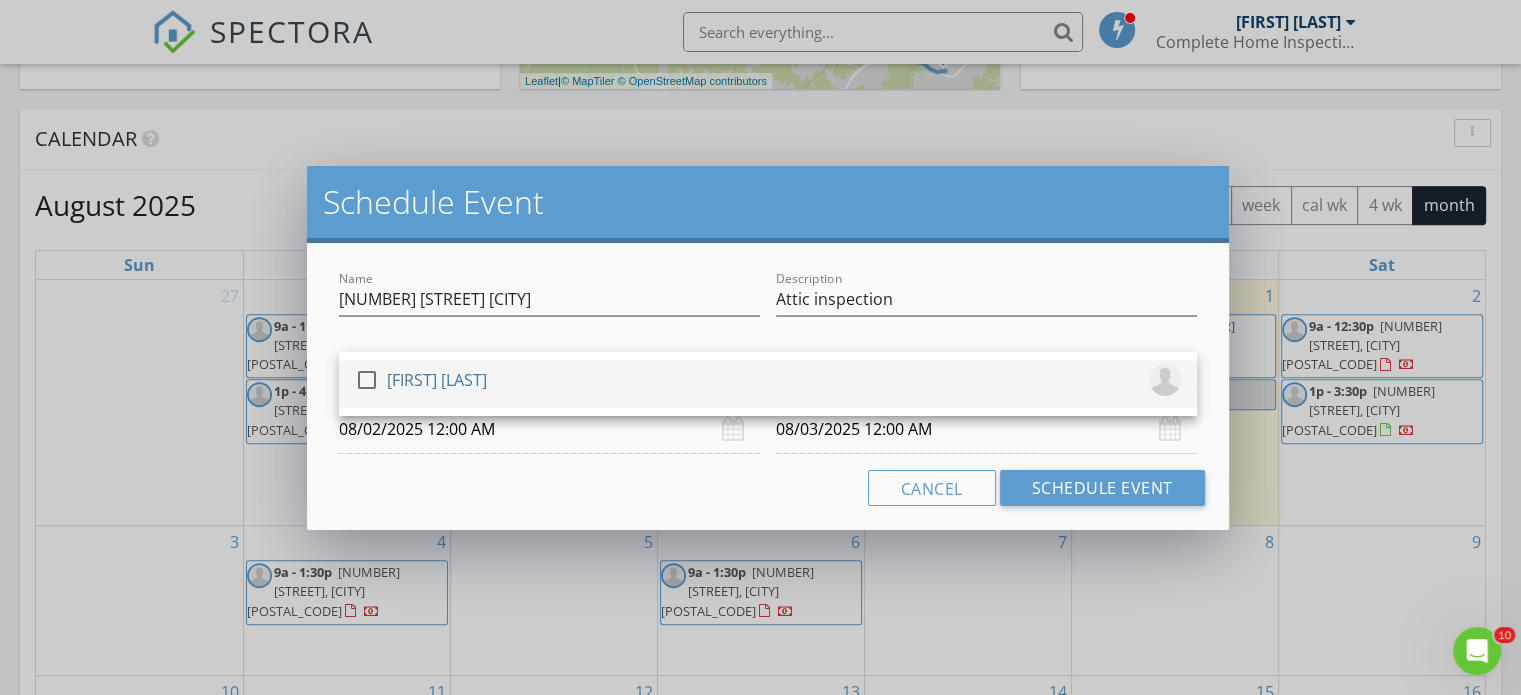 click on "check_box_outline_blank   [FIRST] [LAST]" at bounding box center (768, 384) 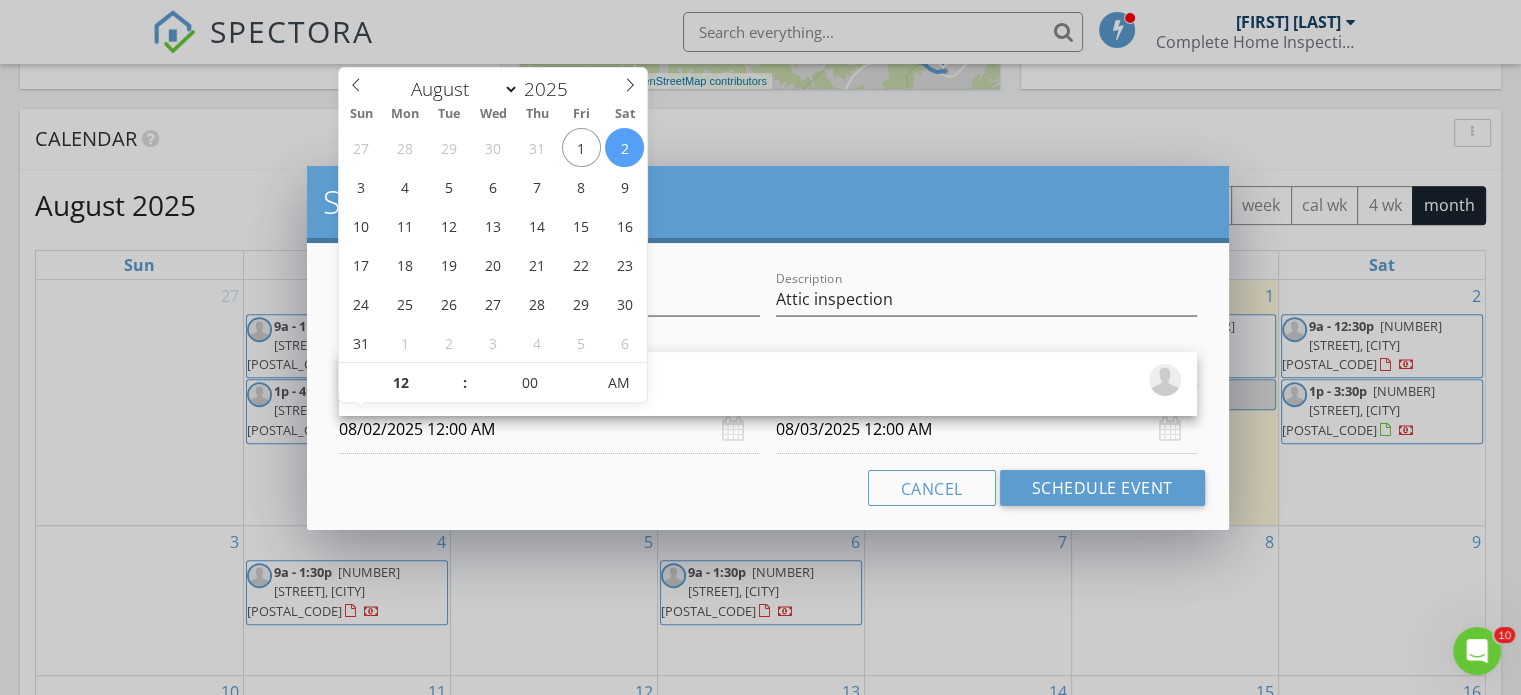 click on "08/02/2025 12:00 AM" at bounding box center (549, 429) 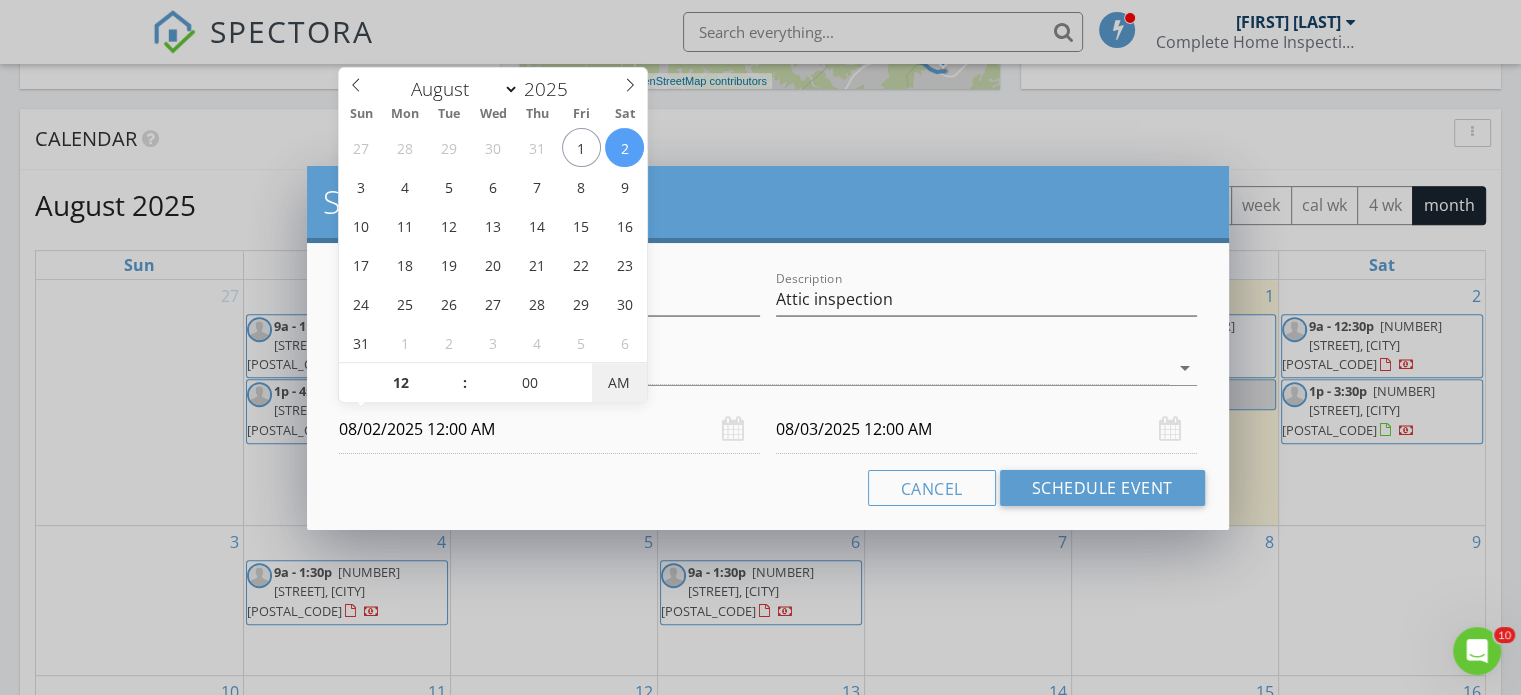 type on "08/02/2025 12:00 PM" 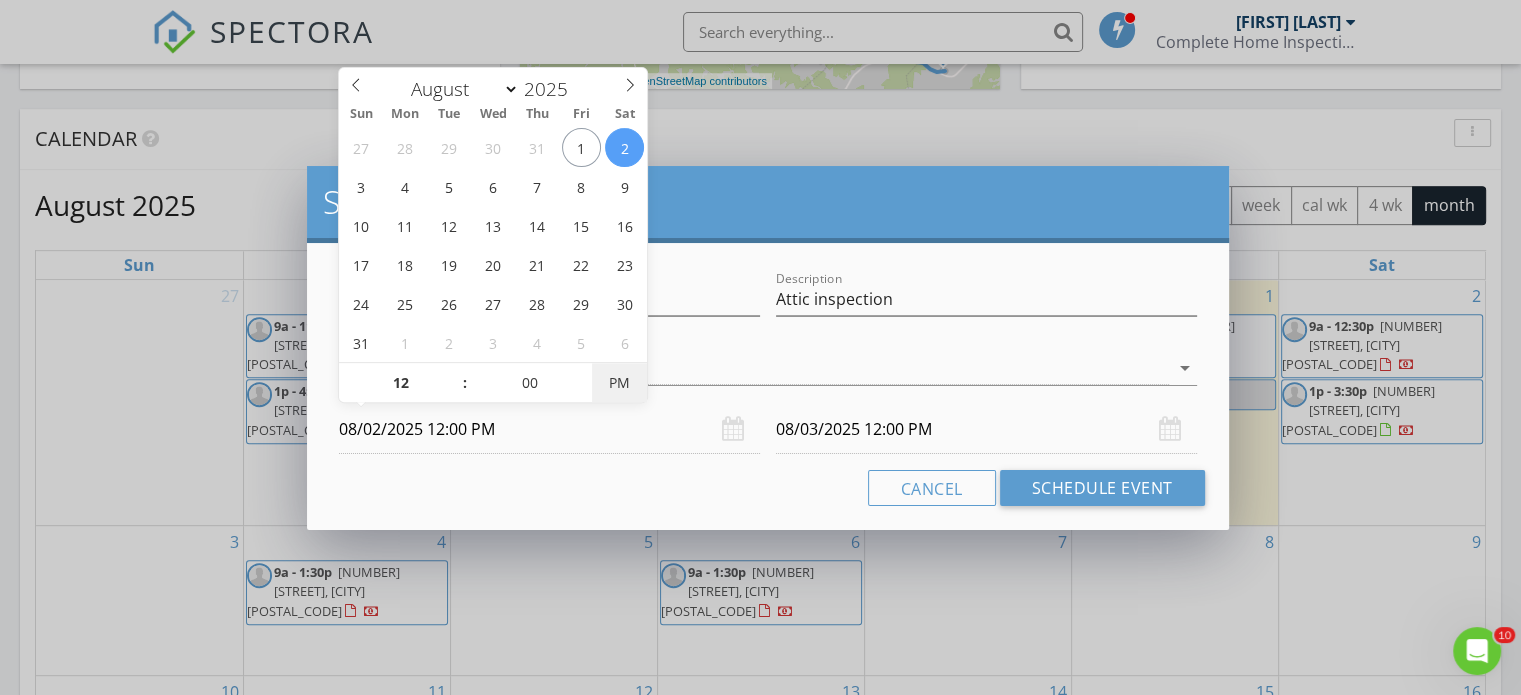 click on "PM" at bounding box center (619, 383) 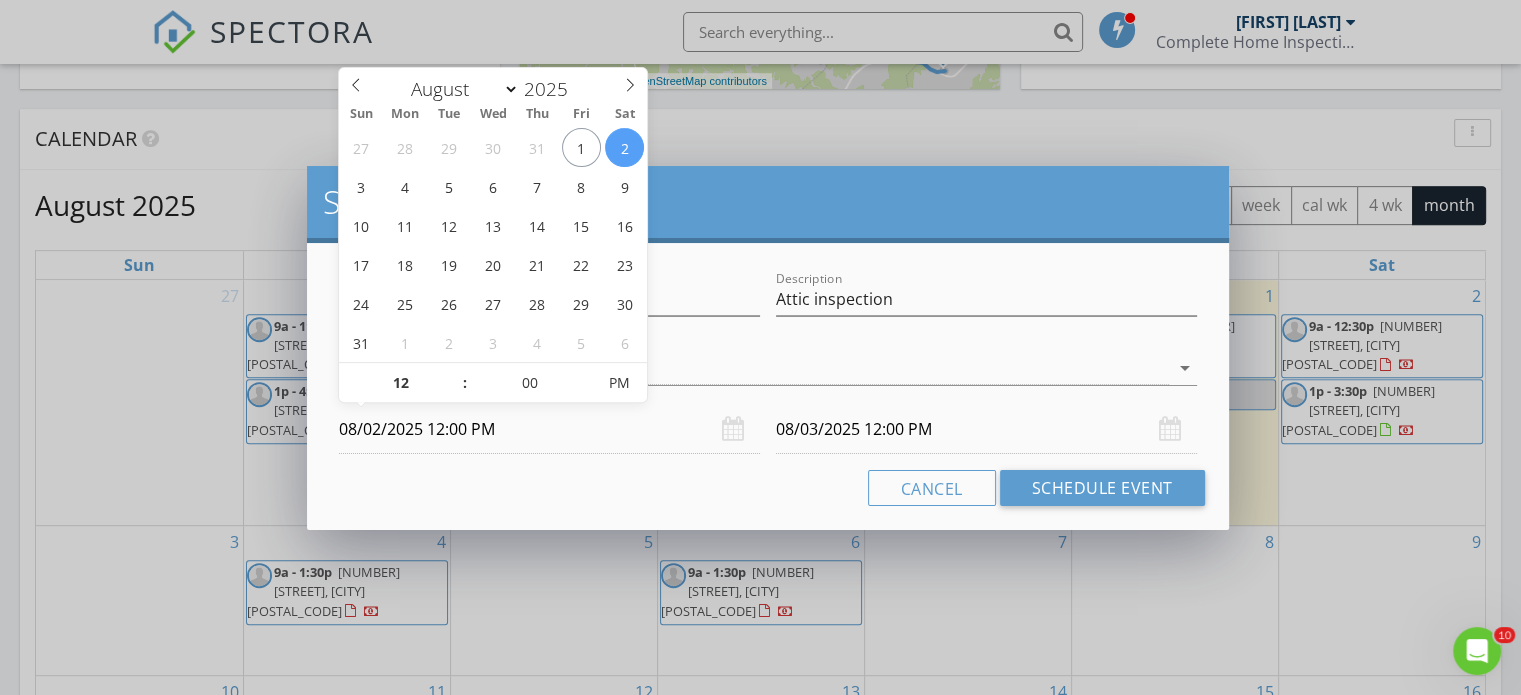 click on "08/02/2025 12:00 PM" at bounding box center (549, 429) 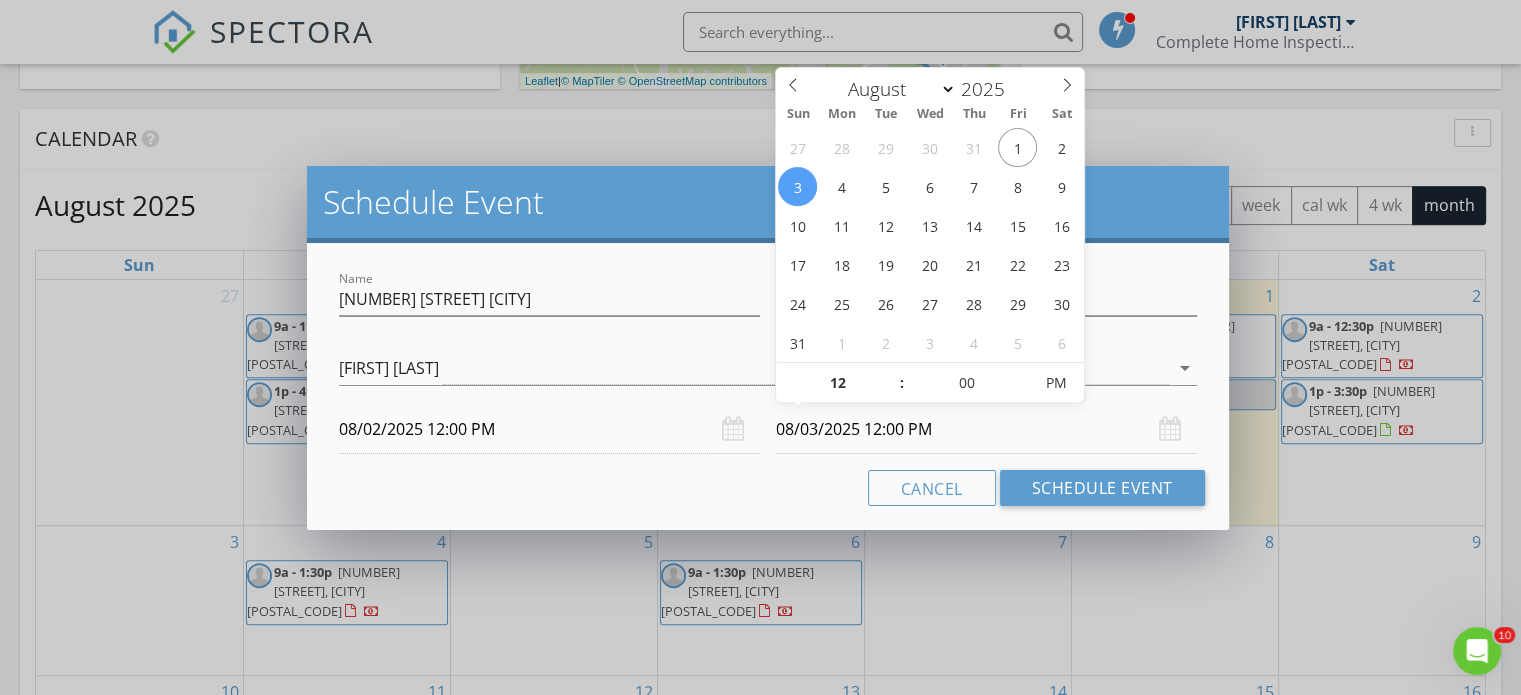 click on "08/03/2025 12:00 PM" at bounding box center (986, 429) 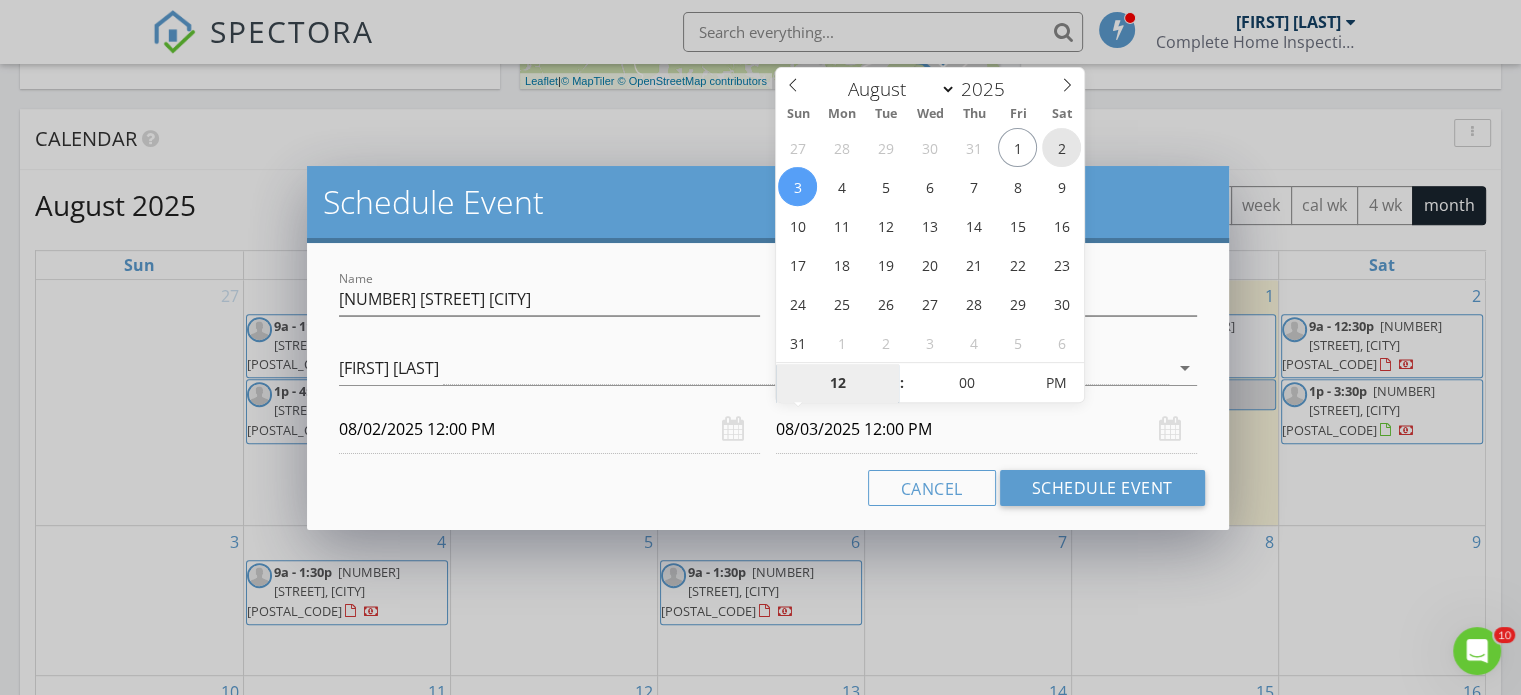 type on "08/02/2025 12:00 PM" 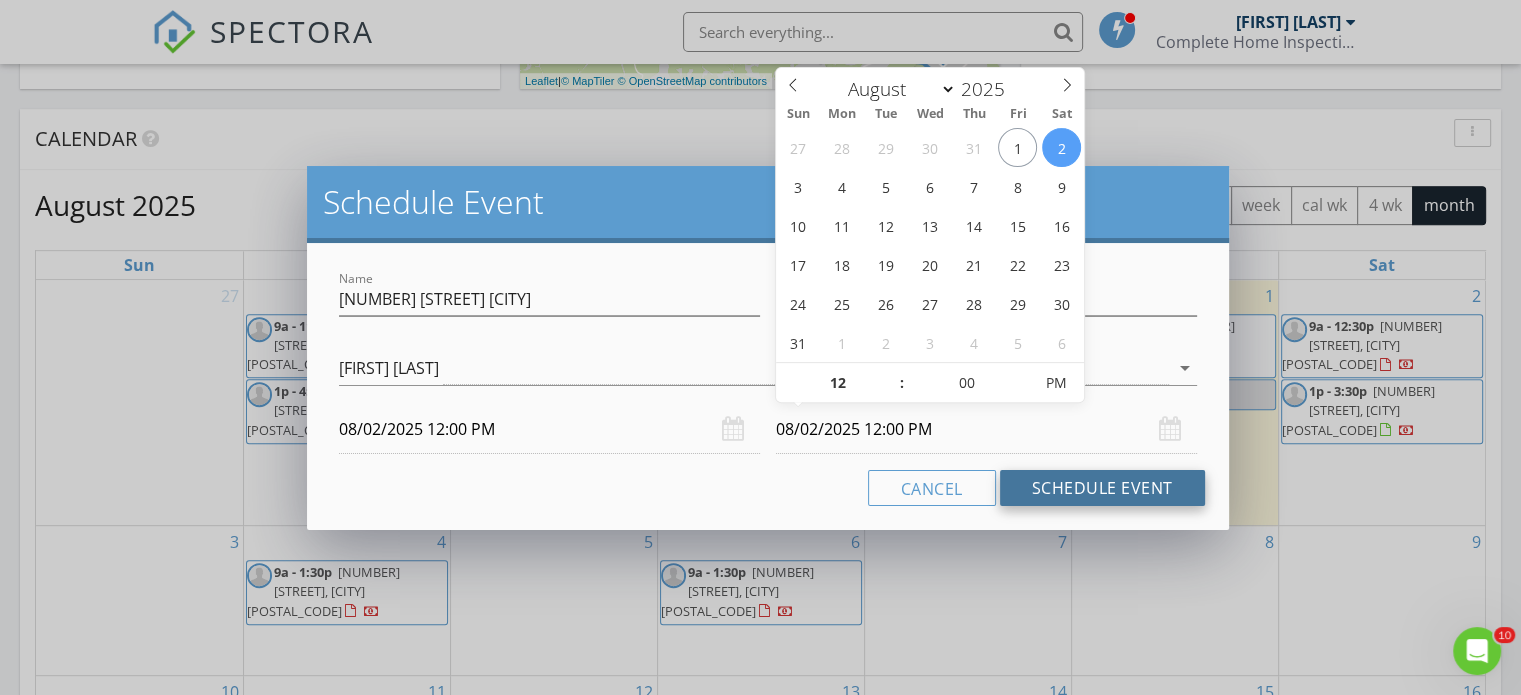 click on "Schedule Event" at bounding box center [1102, 488] 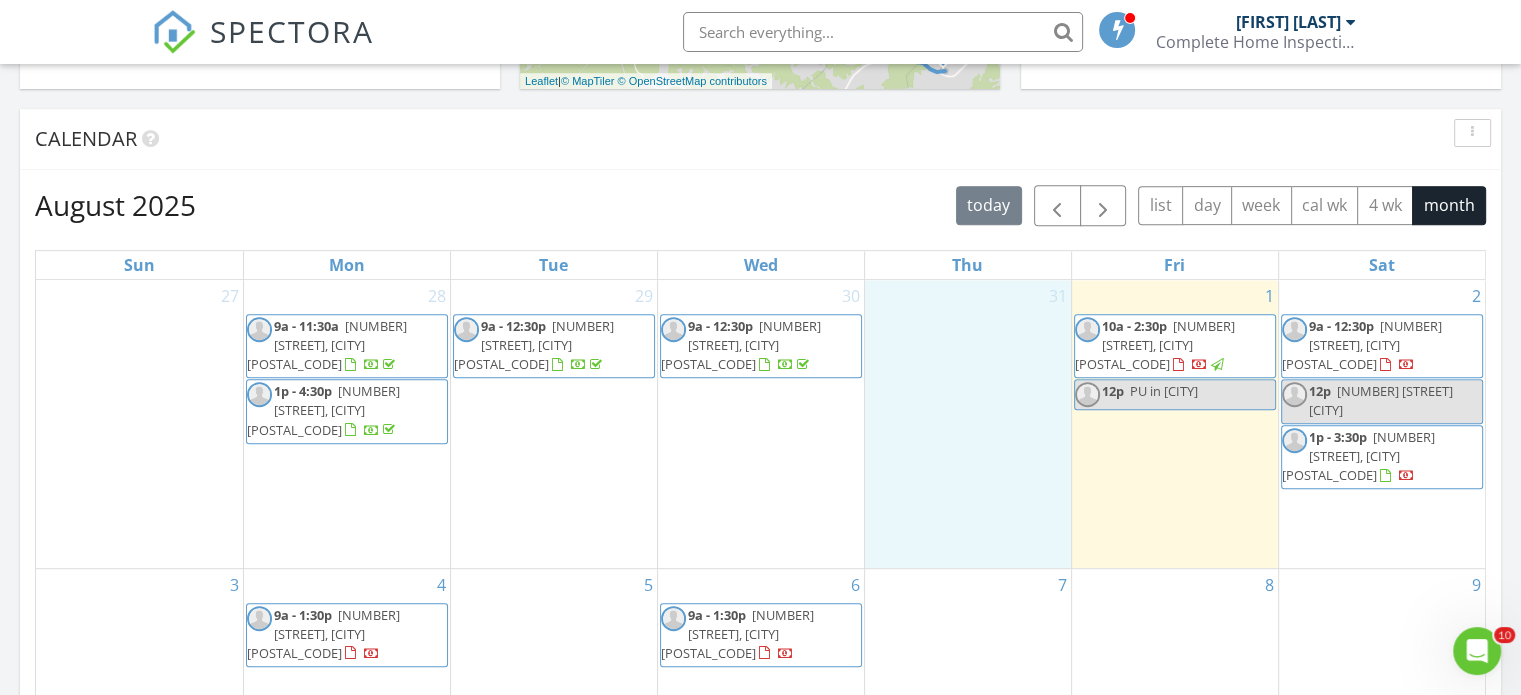 click on "31" at bounding box center (968, 424) 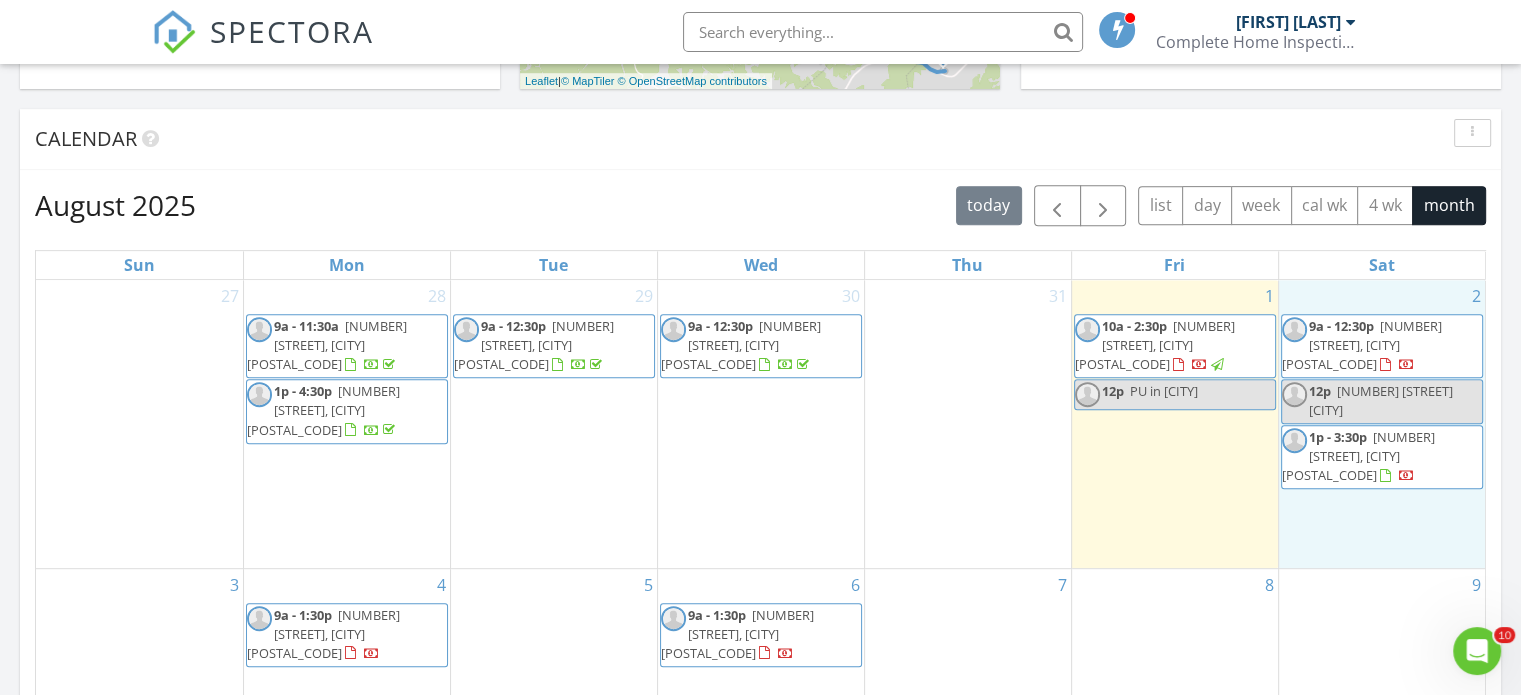 click on "2
9a - 12:30p
[NUMBER] [STREET], [CITY] [POSTAL_CODE]
12p
[NUMBER] [STREET] [CITY]
1p - 3:30p
[NUMBER] [STREET], [CITY] [POSTAL_CODE]" at bounding box center (1382, 424) 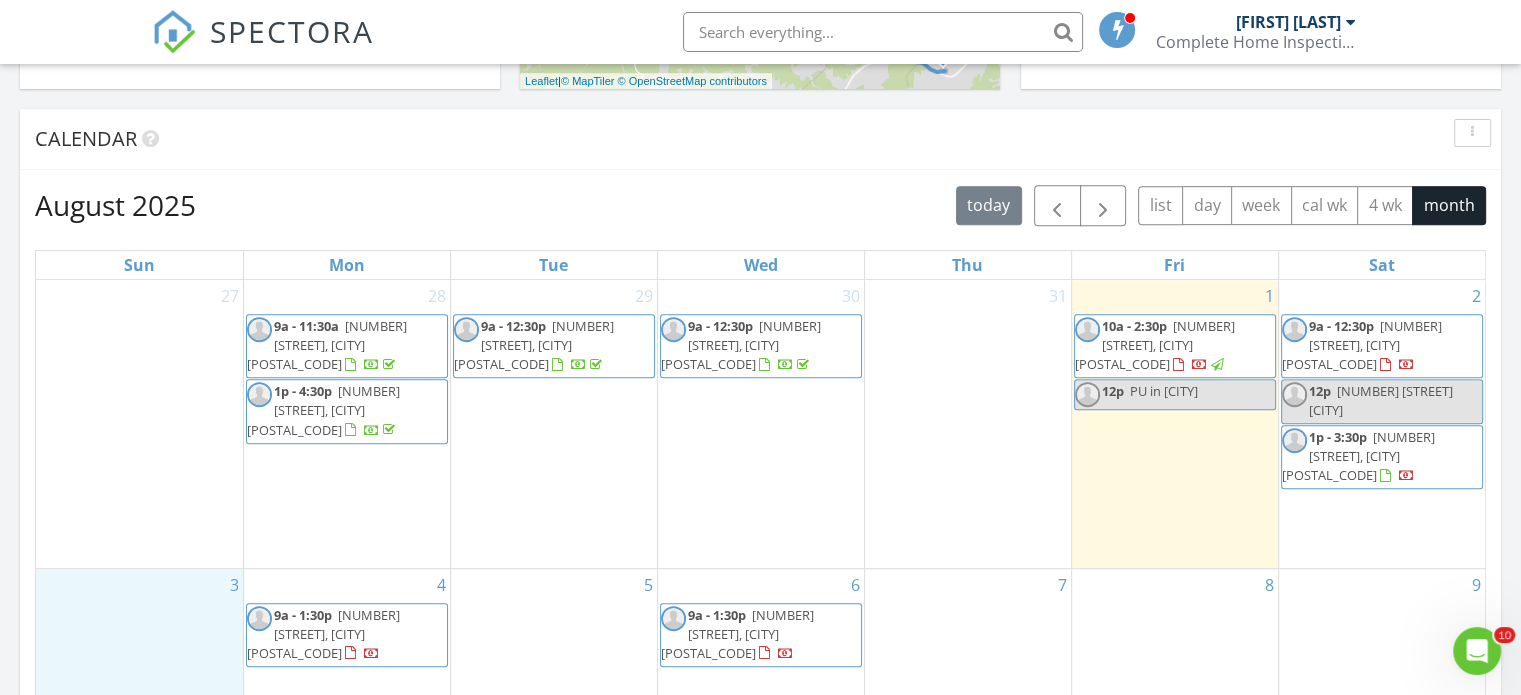 click on "3" at bounding box center [139, 637] 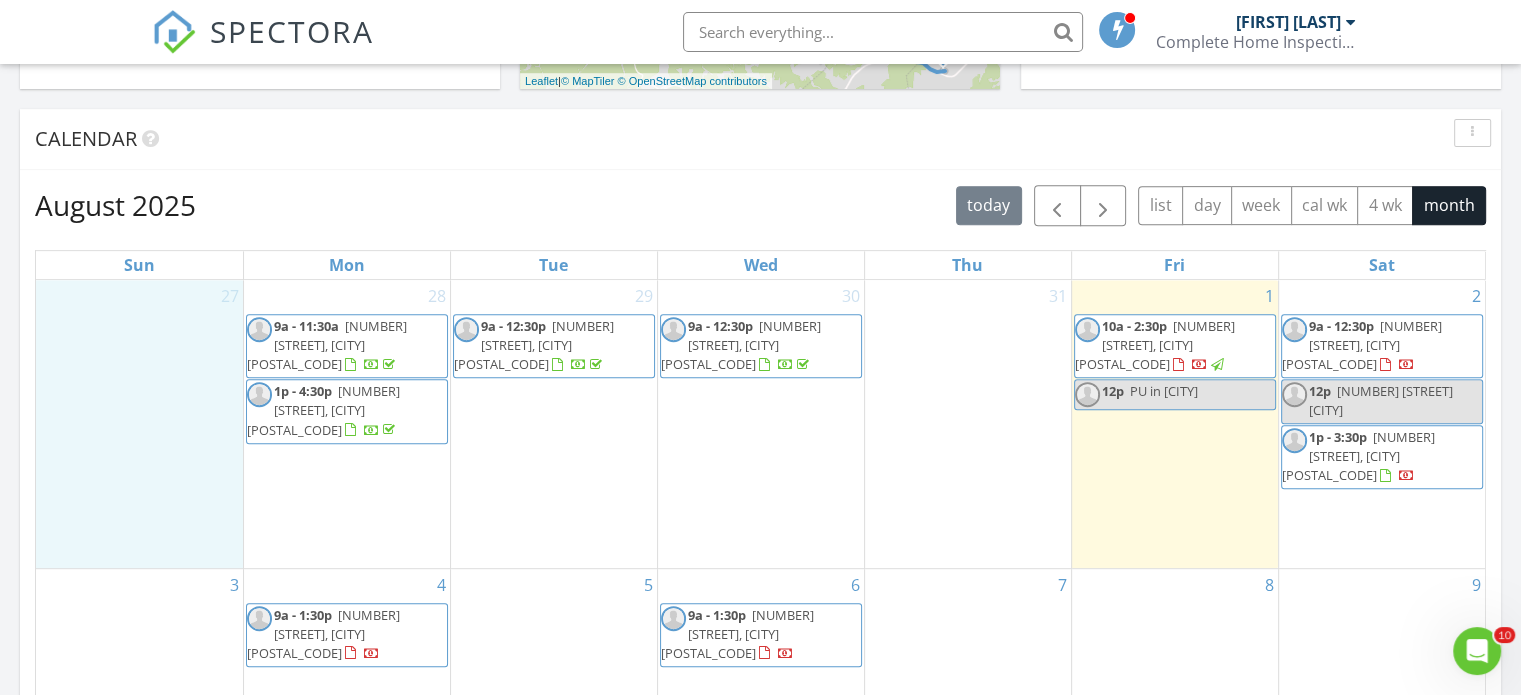 click on "27" at bounding box center (139, 424) 